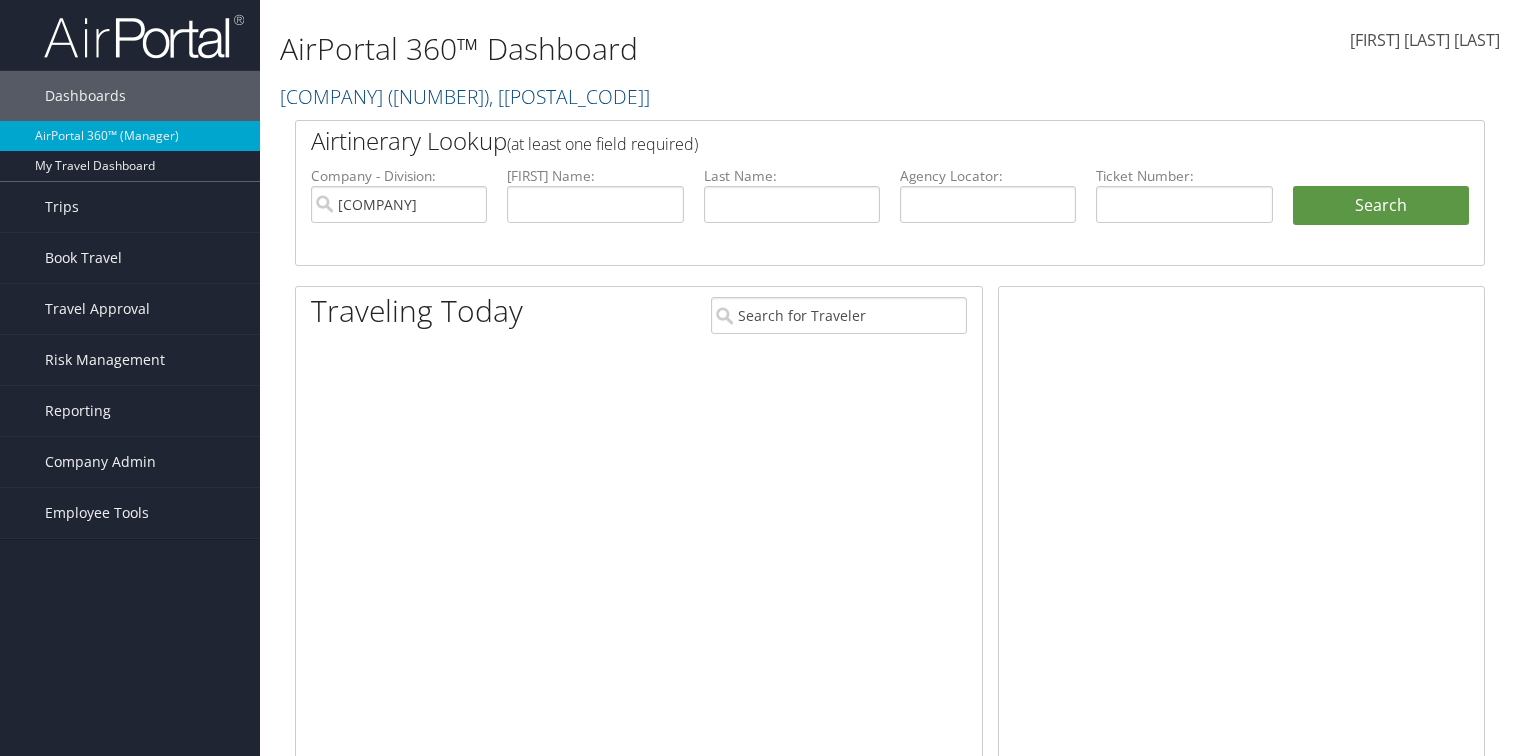 scroll, scrollTop: 0, scrollLeft: 0, axis: both 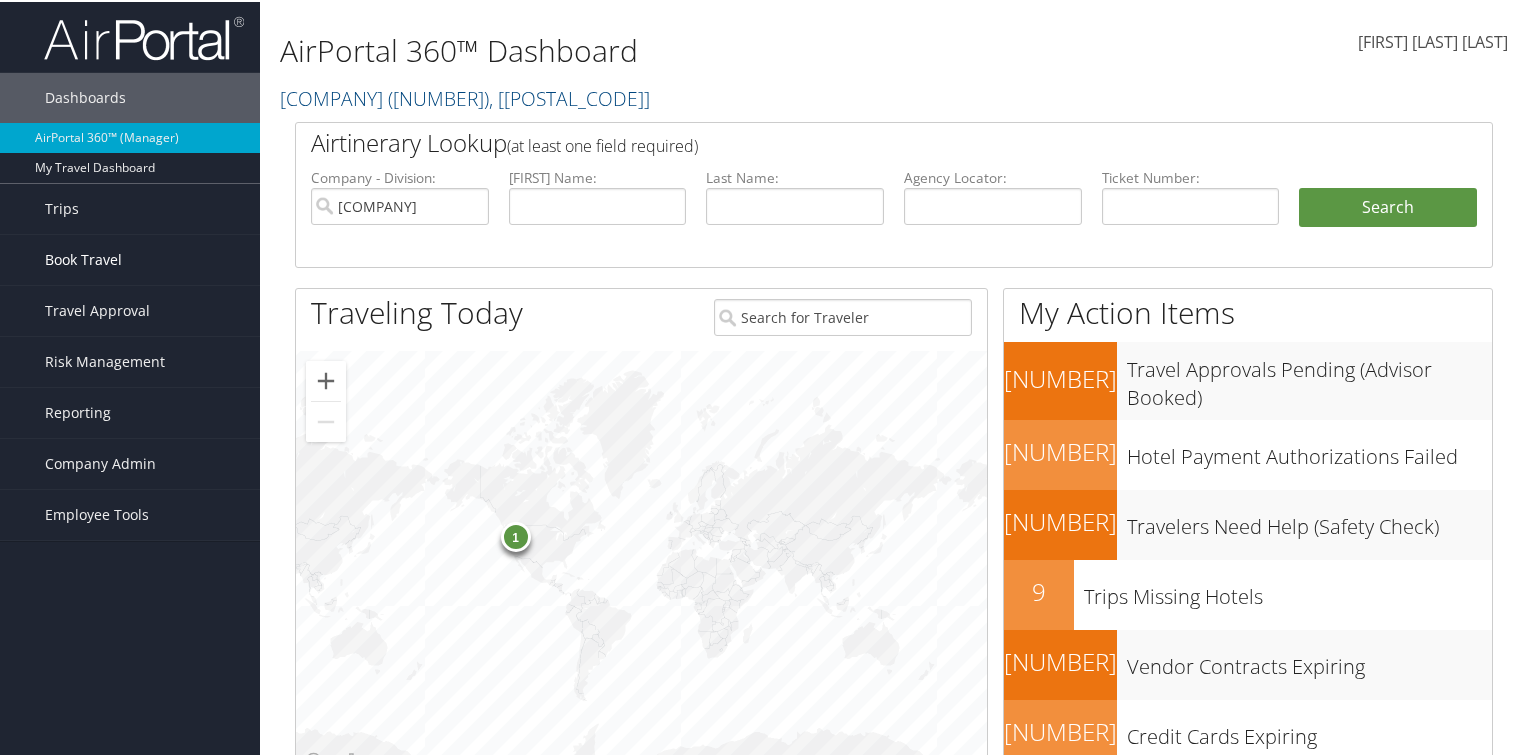 click on "Book Travel" at bounding box center (83, 258) 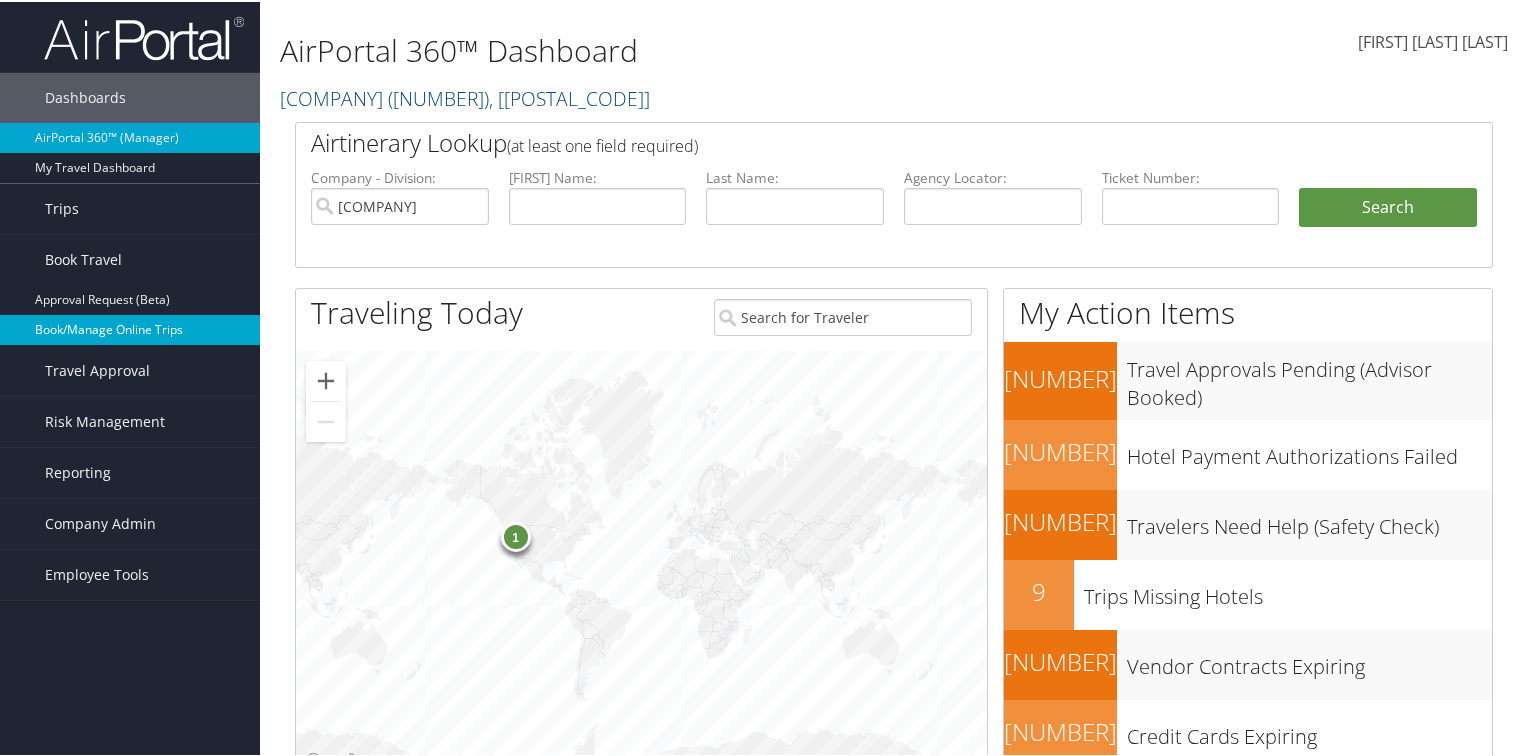 click on "Book/Manage Online Trips" at bounding box center [130, 328] 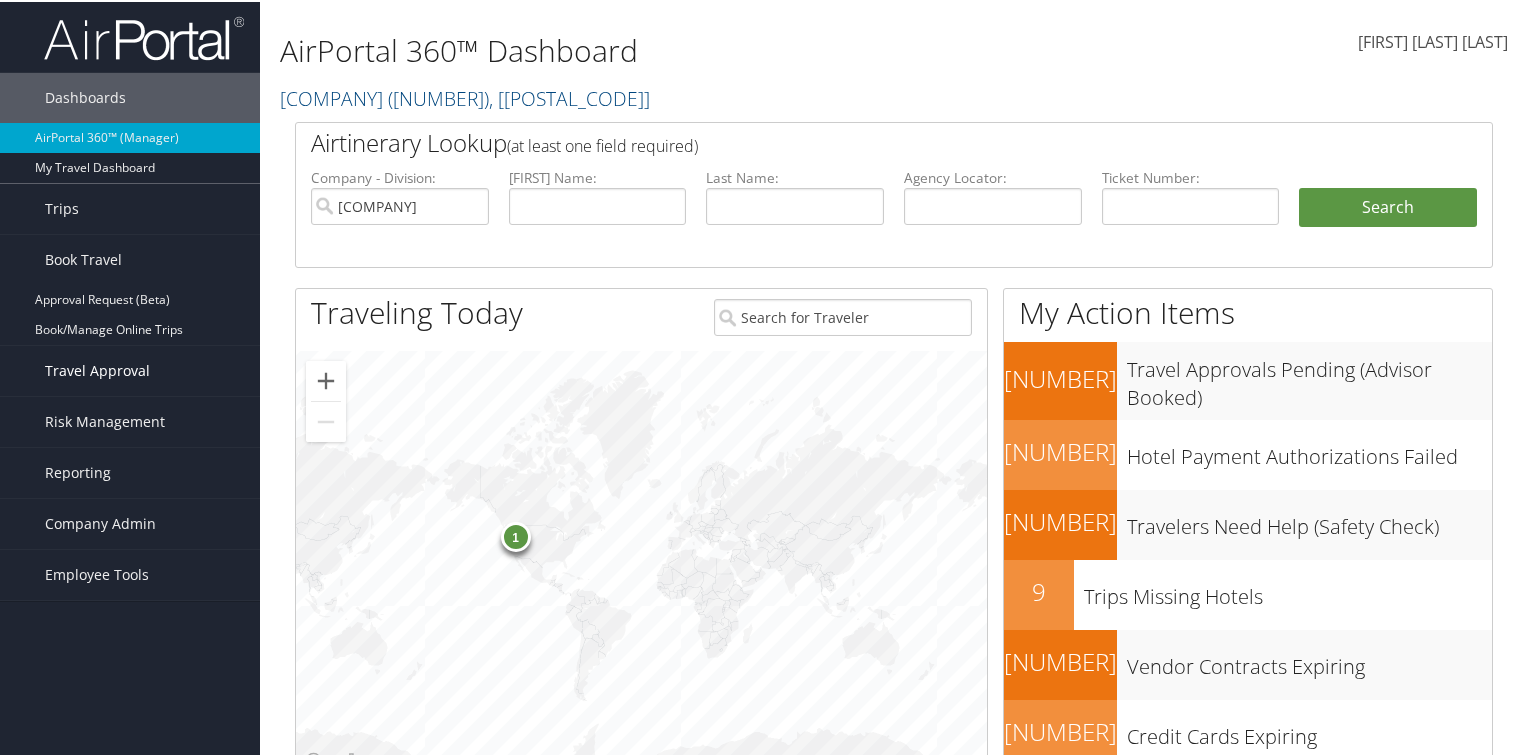 click on "Travel Approval" at bounding box center (97, 369) 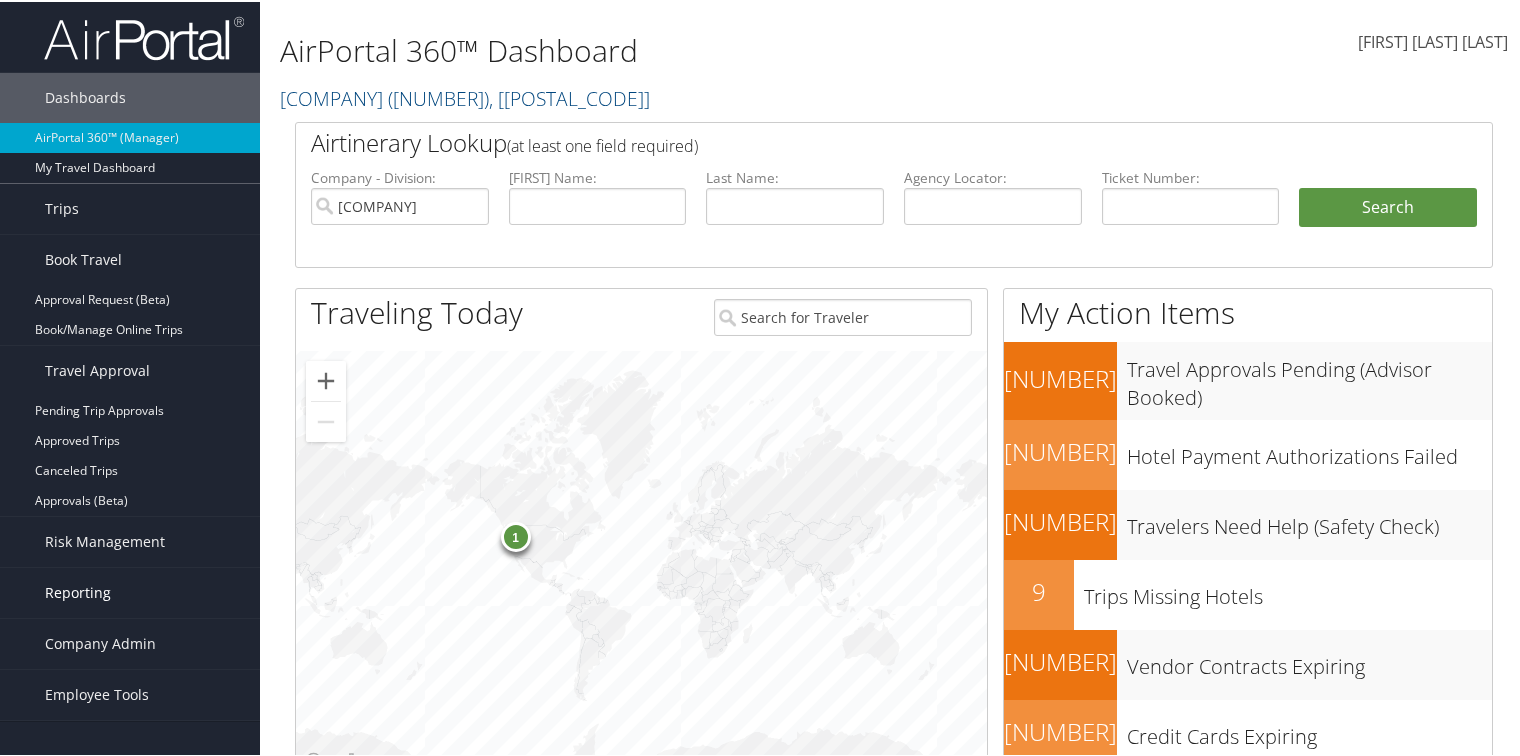click on "Reporting" at bounding box center [78, 591] 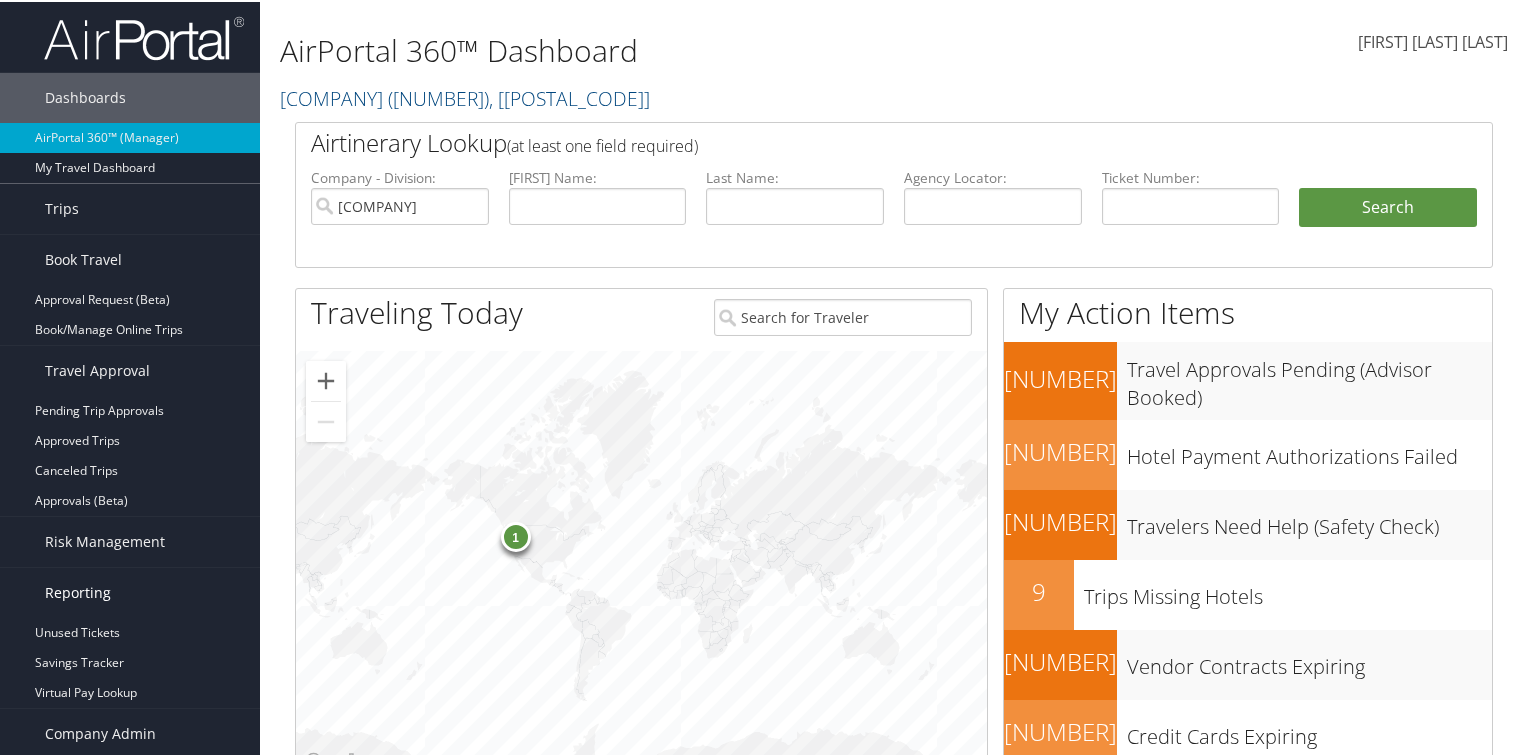 scroll, scrollTop: 333, scrollLeft: 0, axis: vertical 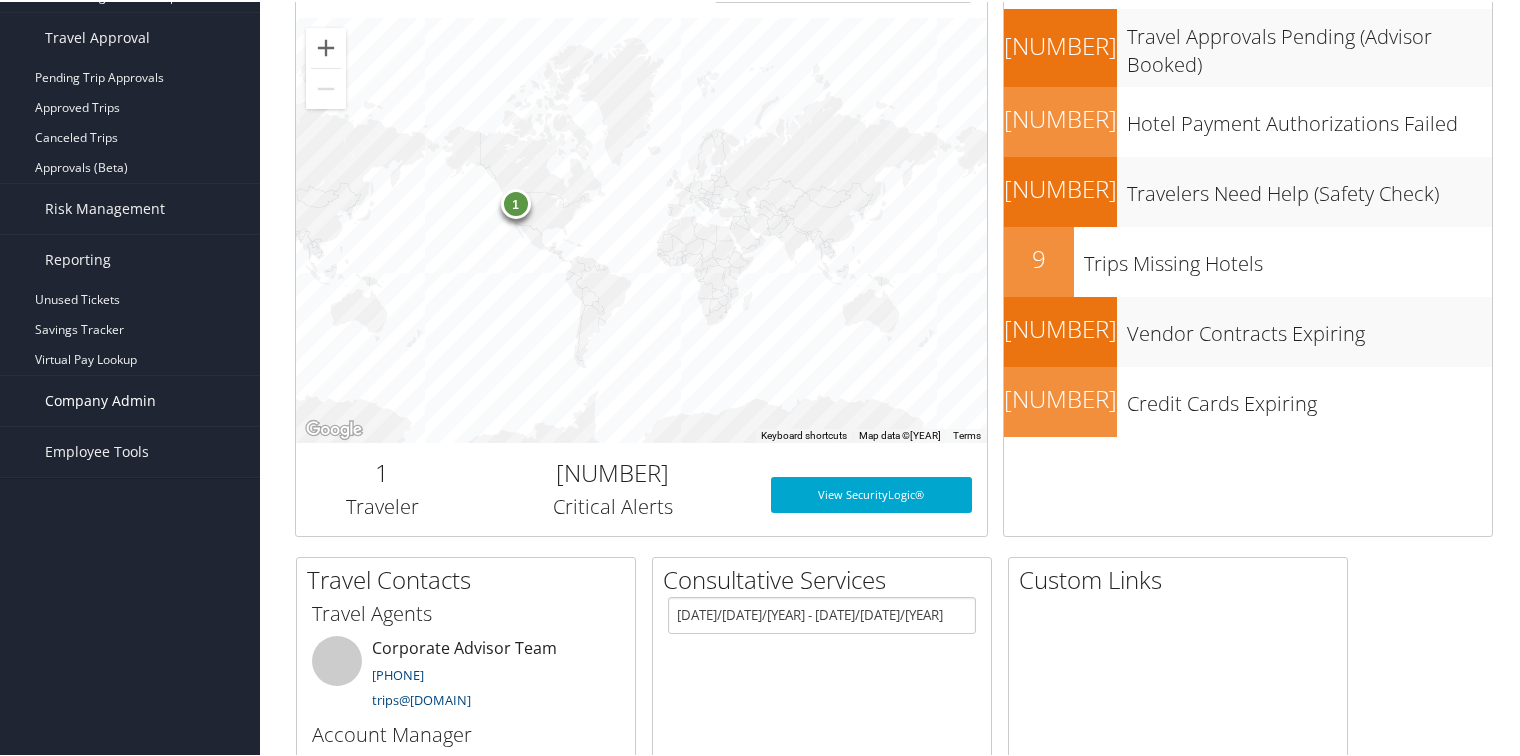click on "[TITLE]" at bounding box center [100, 399] 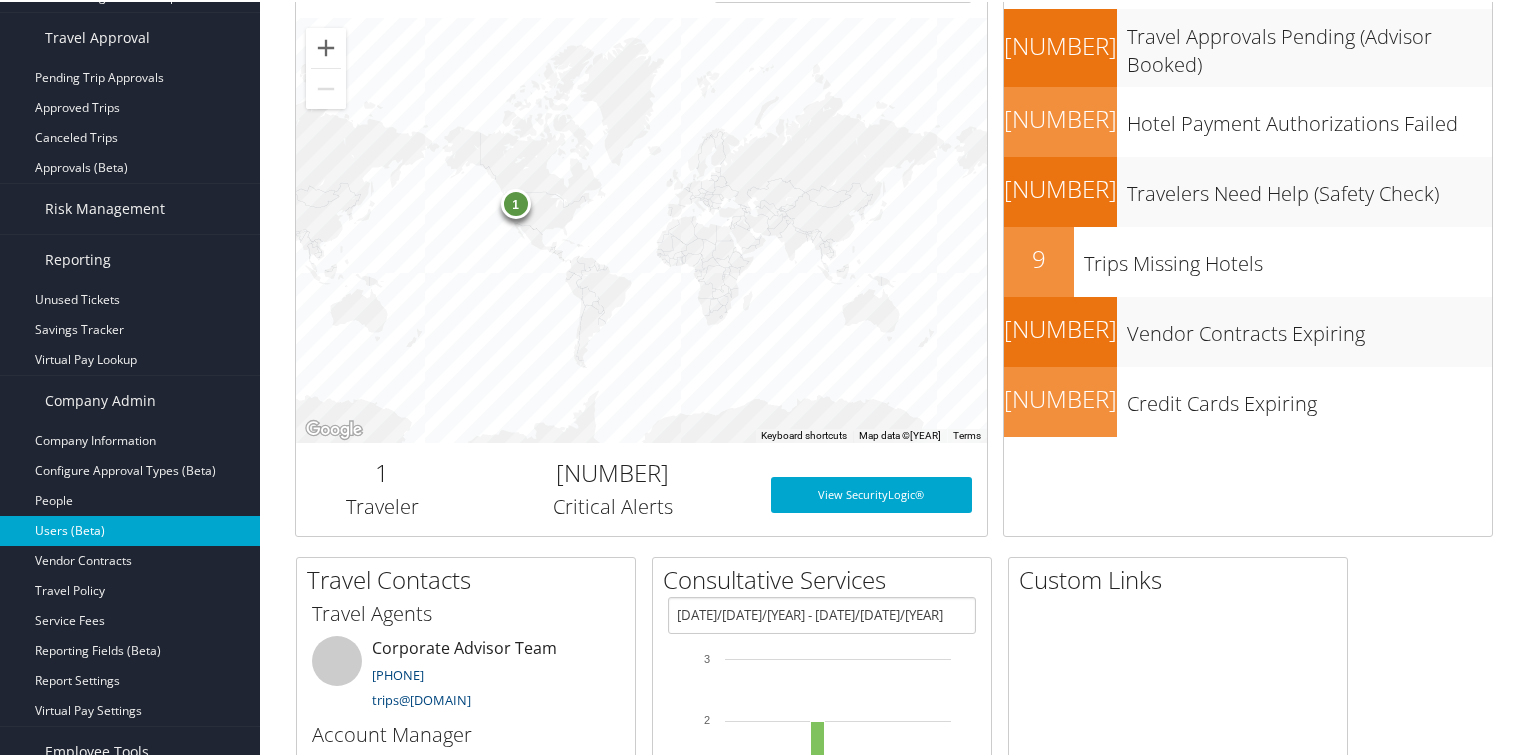 click on "Users (Beta)" at bounding box center (130, 529) 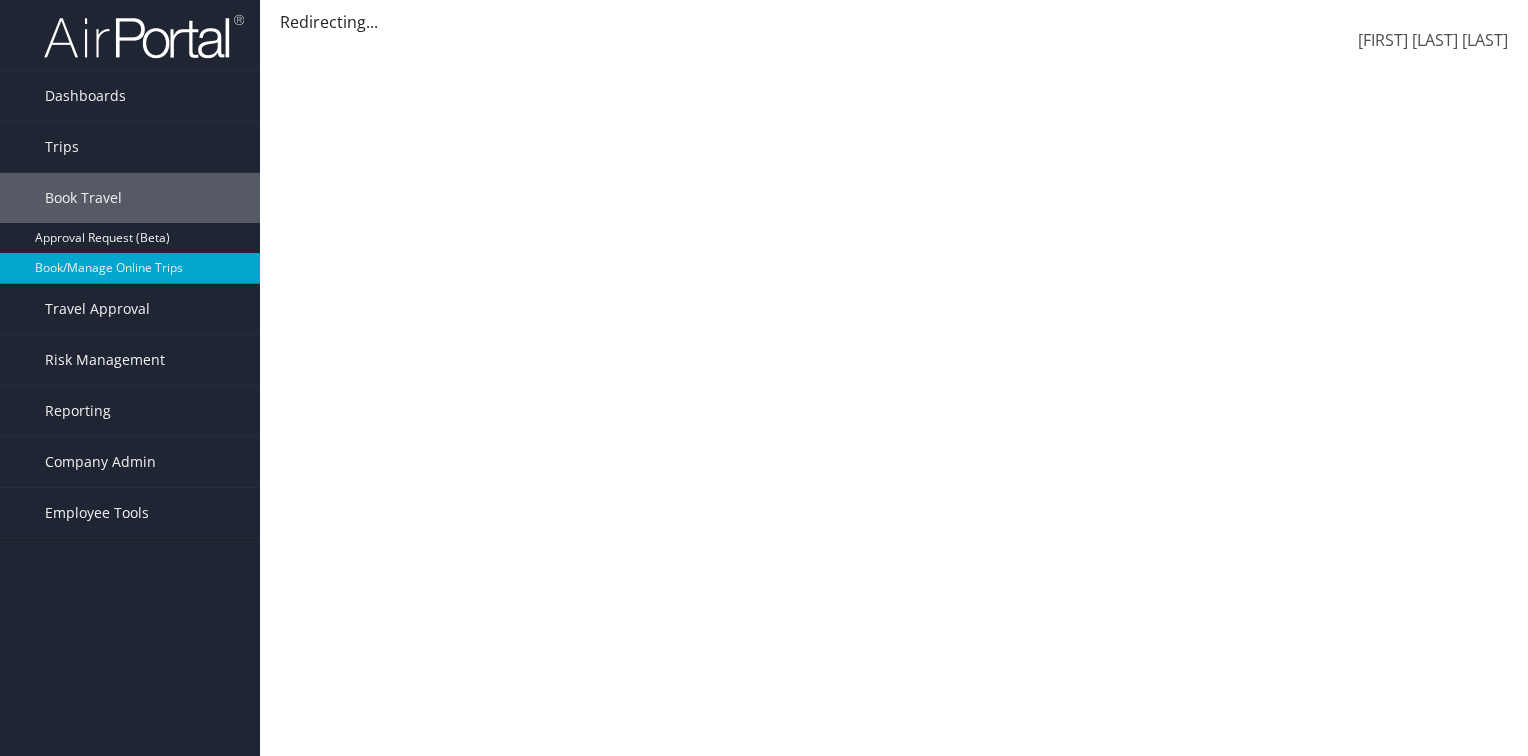 scroll, scrollTop: 0, scrollLeft: 0, axis: both 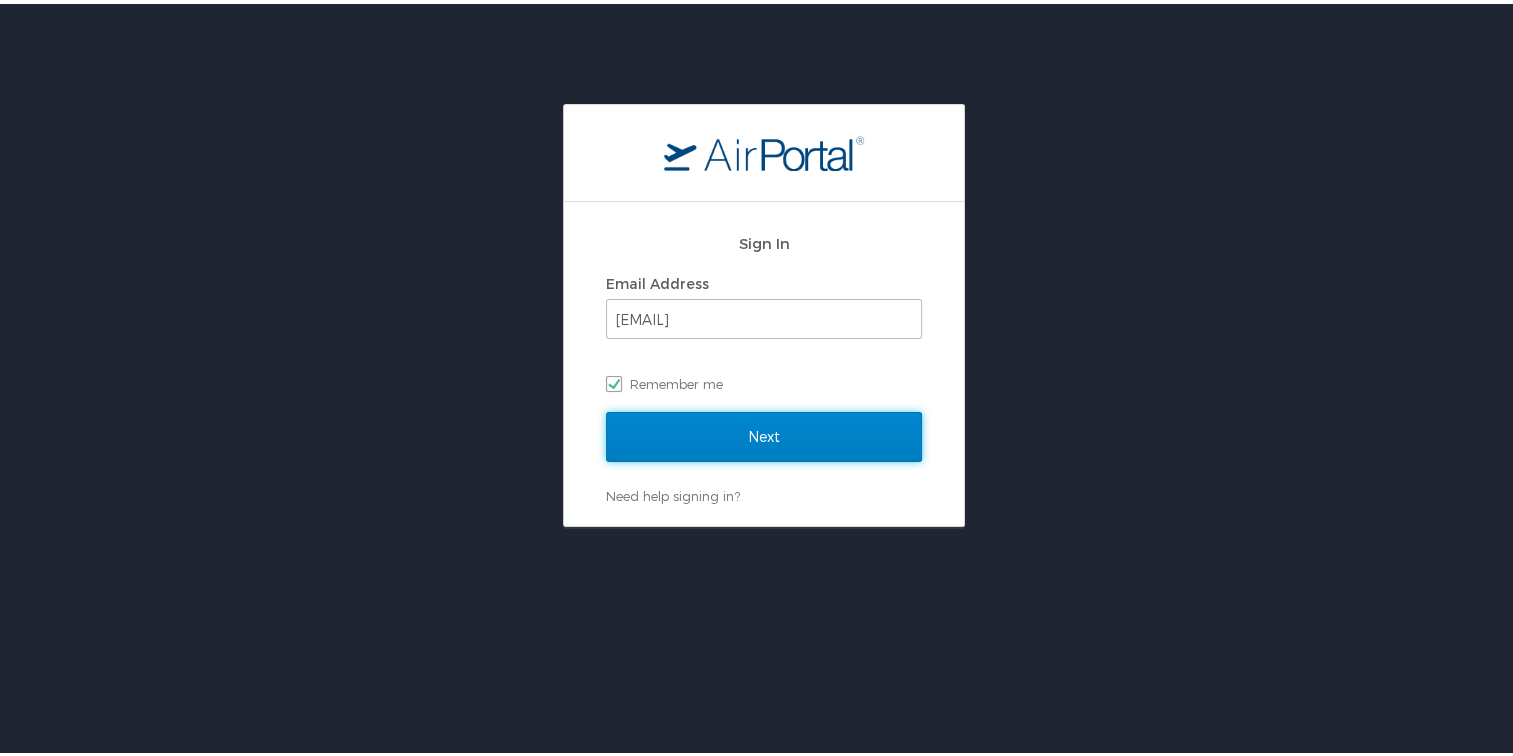 click on "Next" at bounding box center (764, 433) 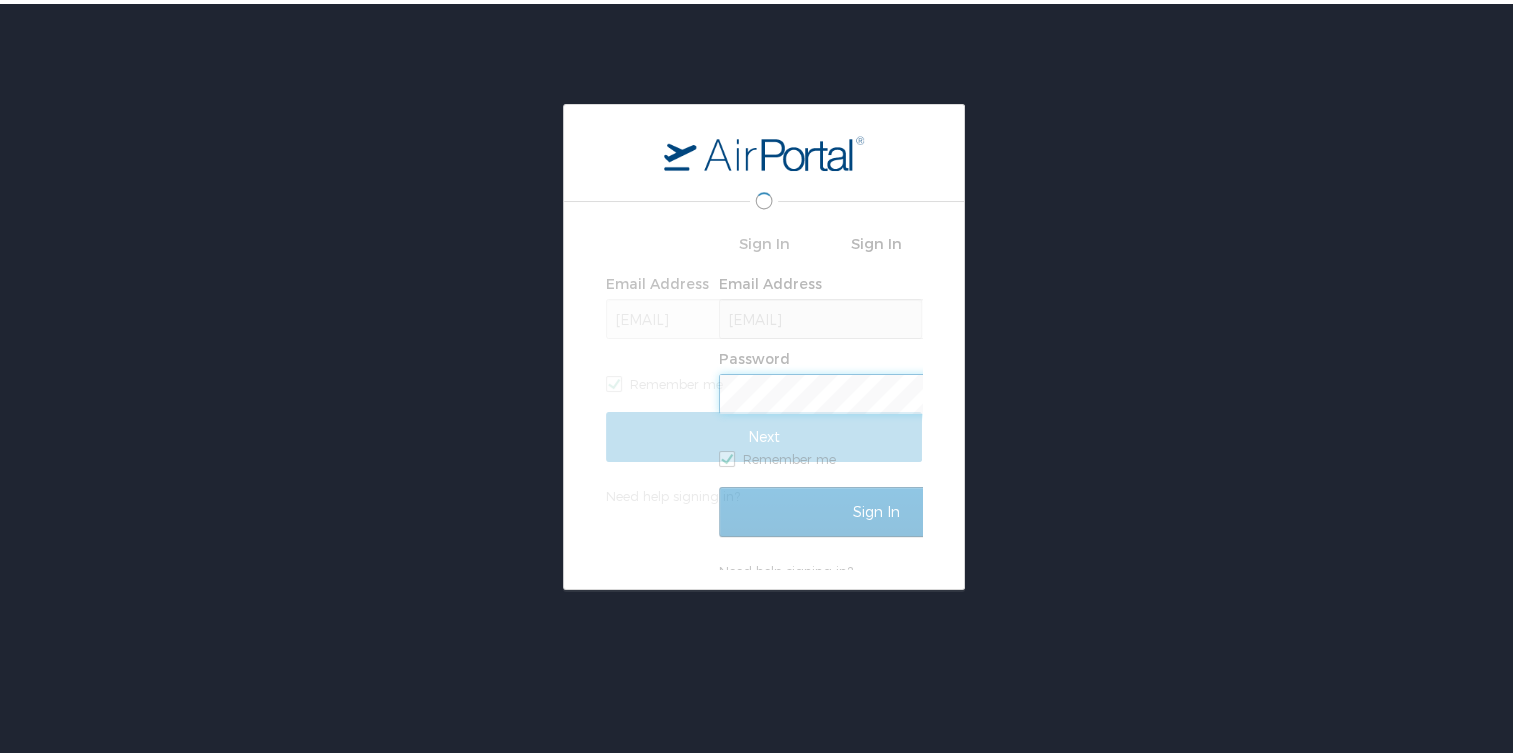scroll, scrollTop: 0, scrollLeft: 0, axis: both 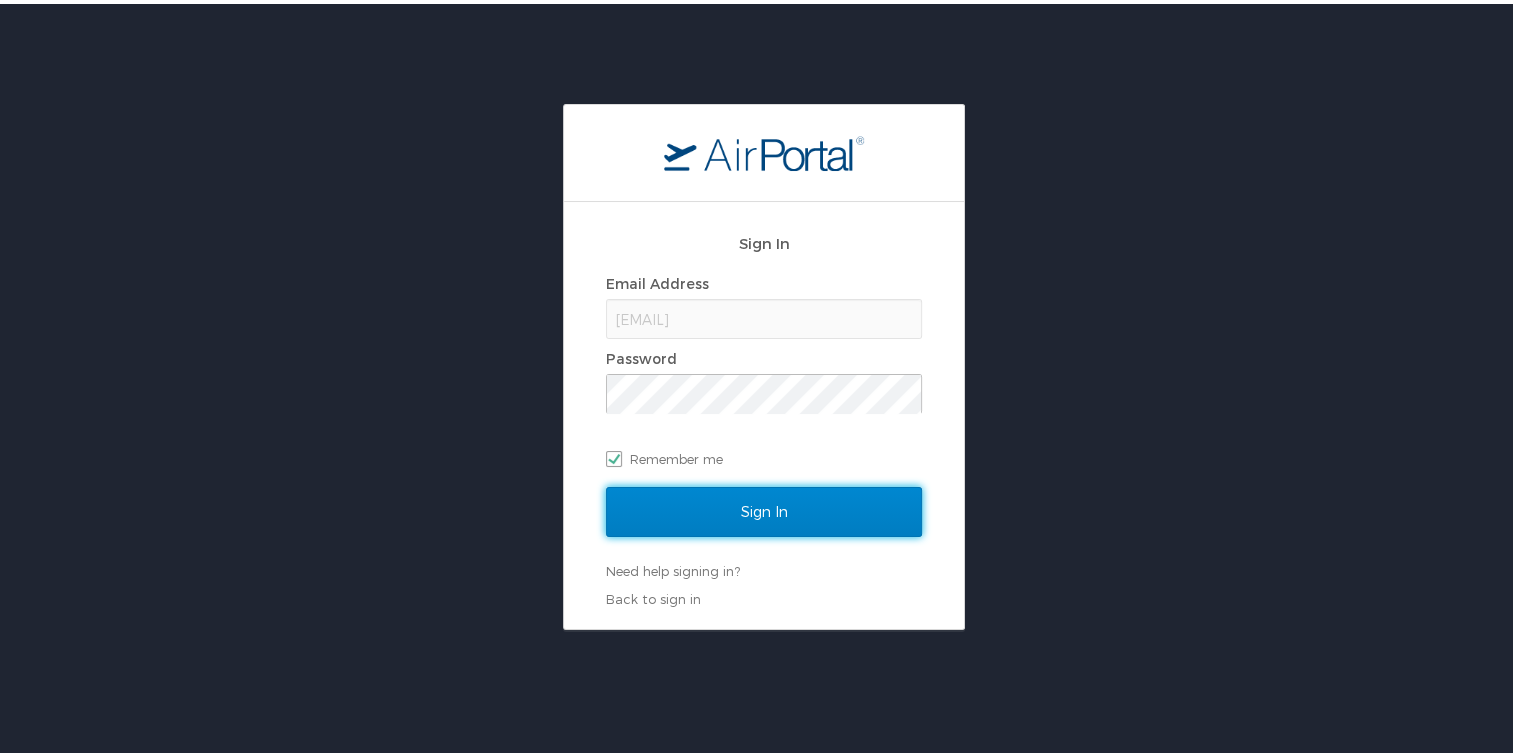 click on "Sign In" at bounding box center [764, 508] 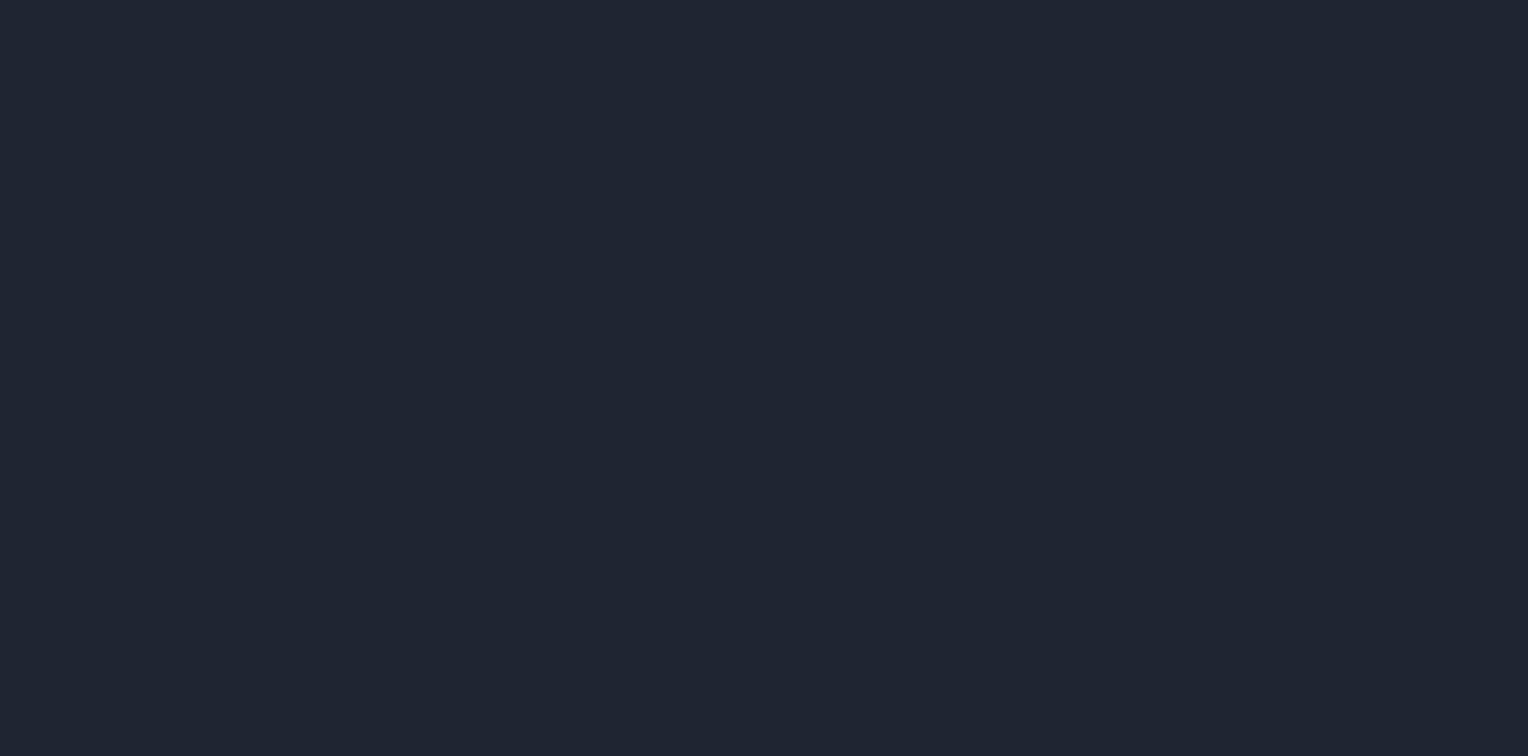 scroll, scrollTop: 0, scrollLeft: 0, axis: both 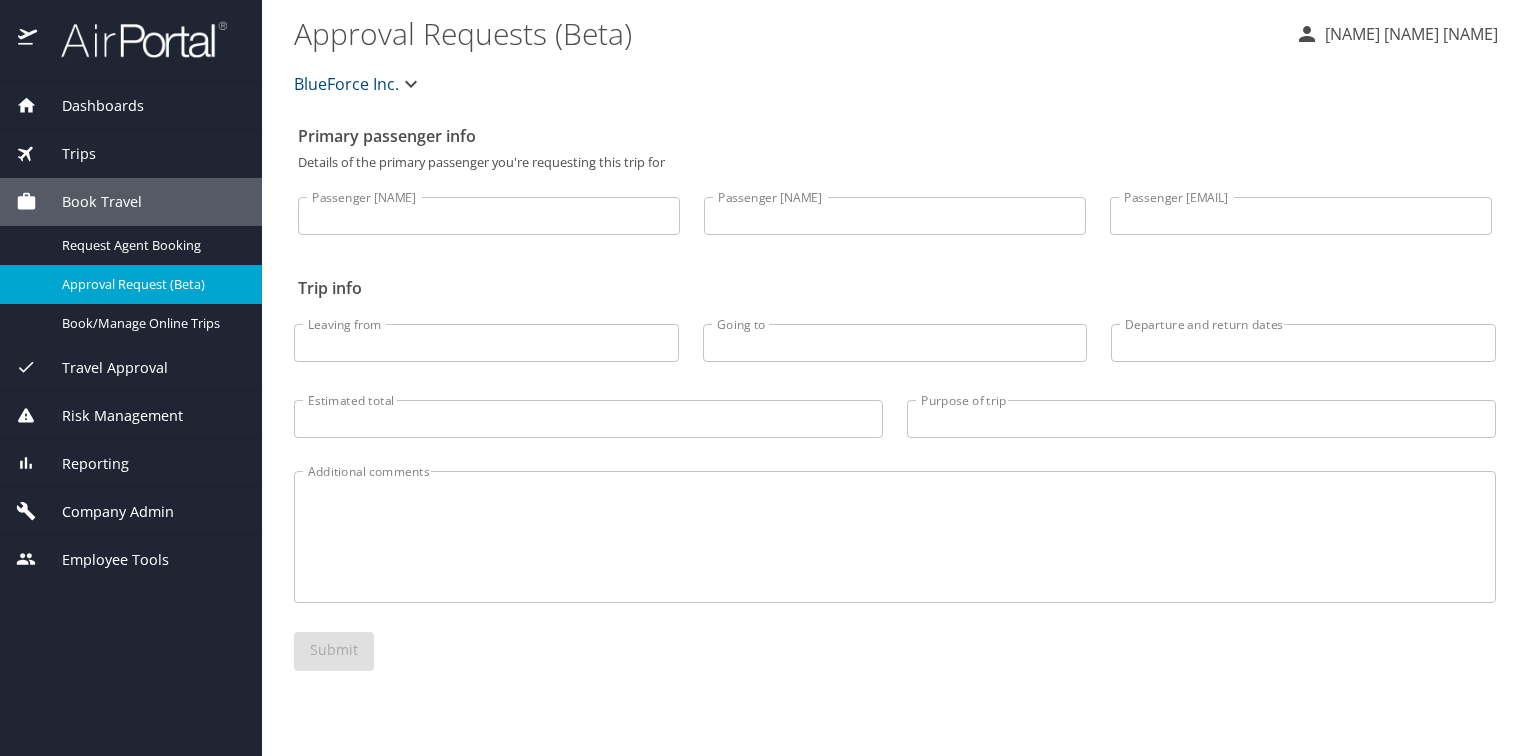 click on "Reporting" at bounding box center (83, 464) 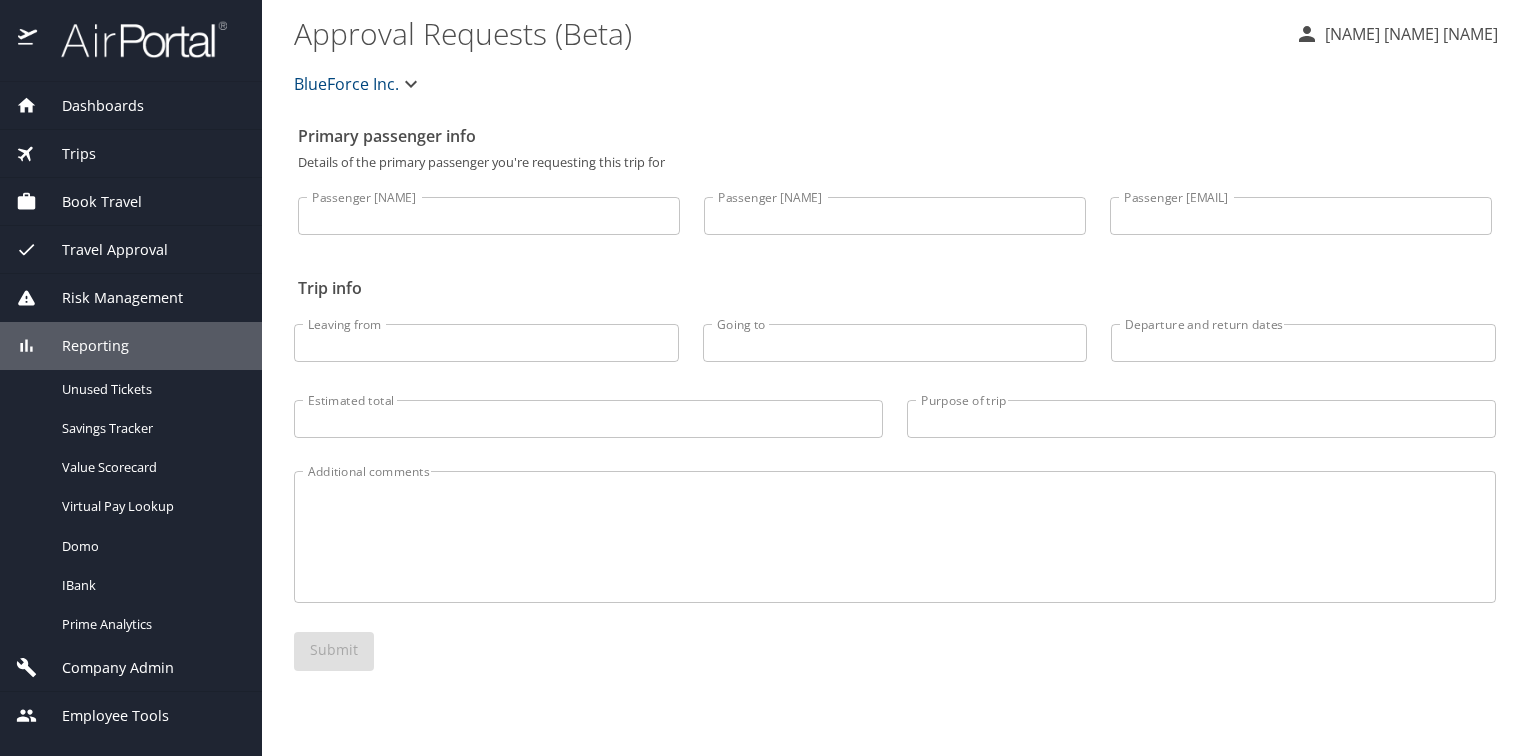 click on "Company Admin" at bounding box center [105, 668] 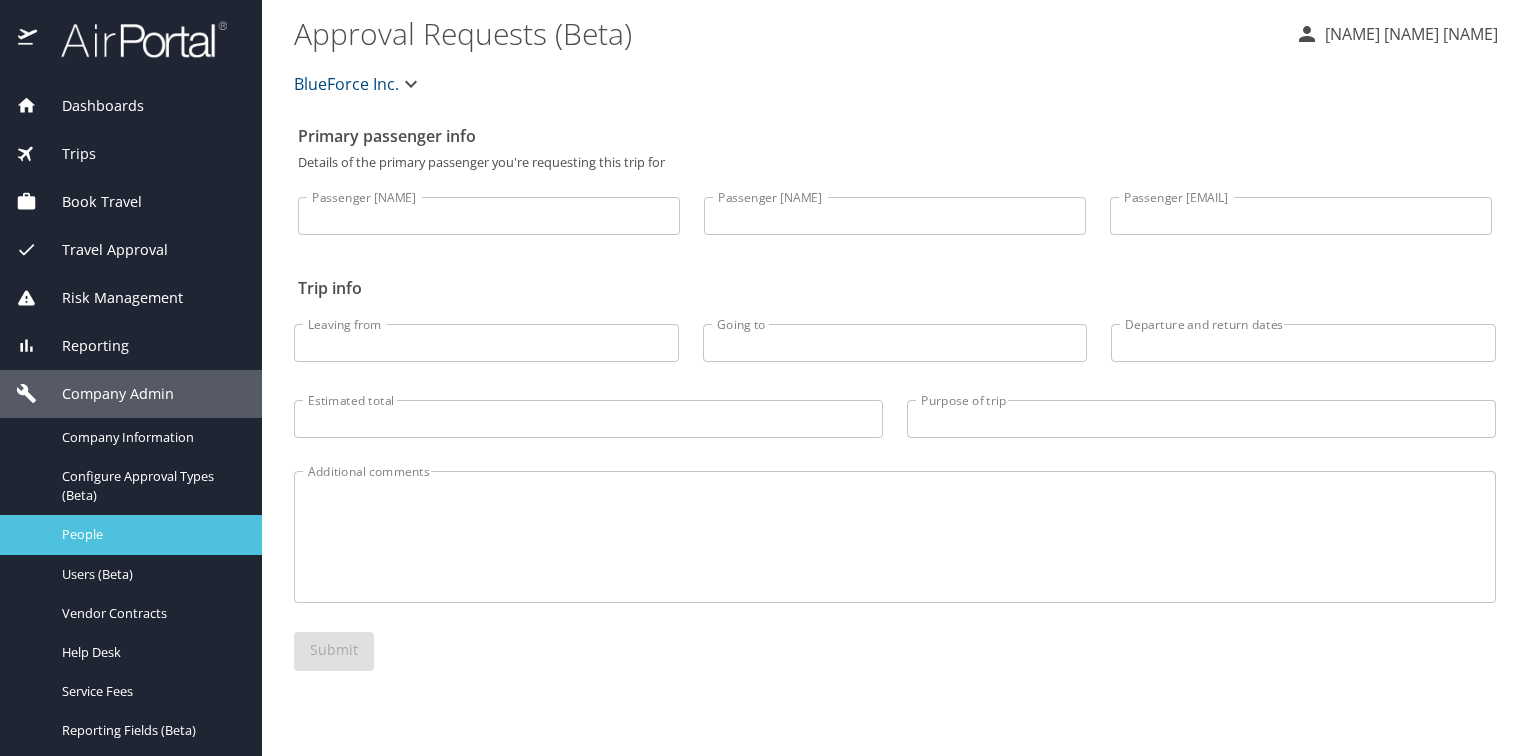 click on "People" at bounding box center (150, 534) 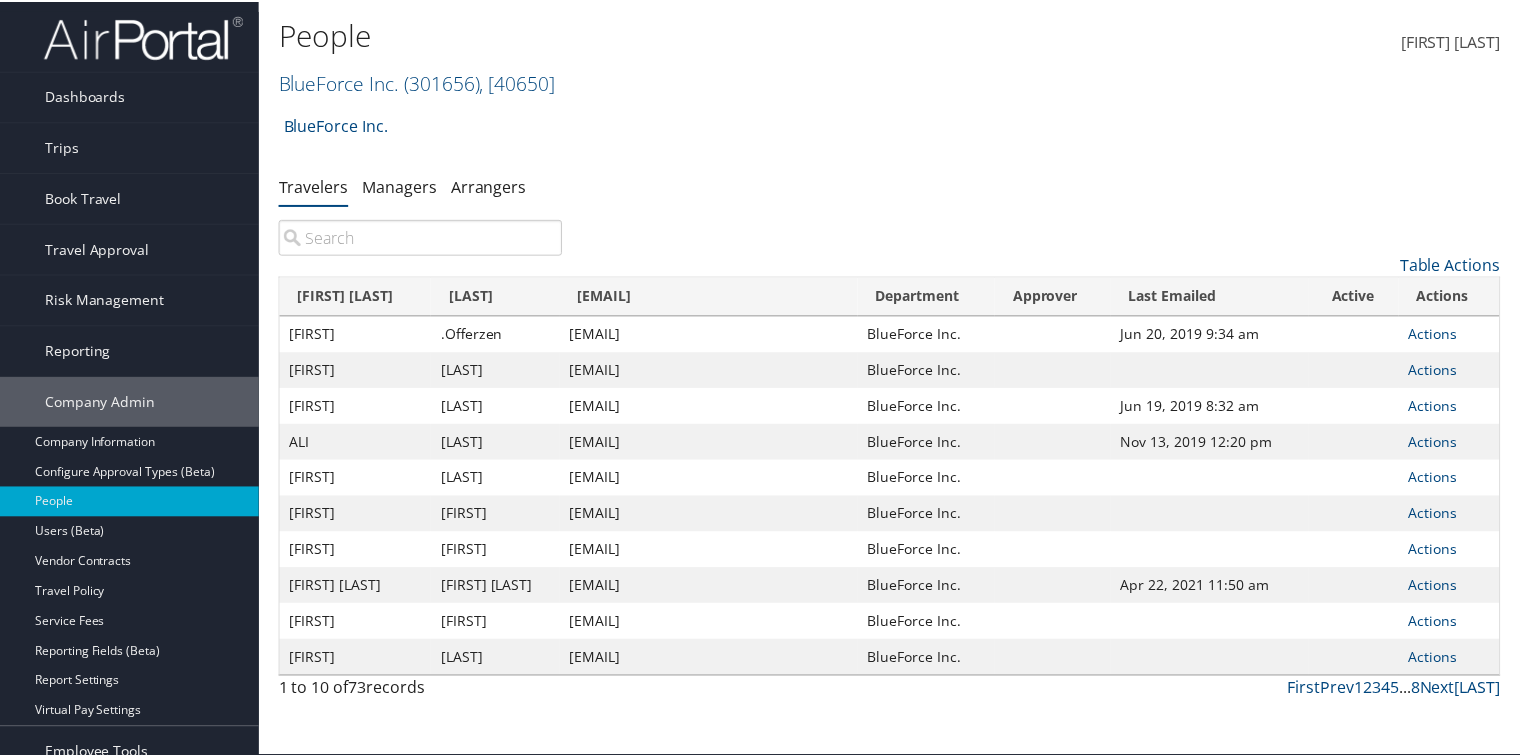 scroll, scrollTop: 0, scrollLeft: 0, axis: both 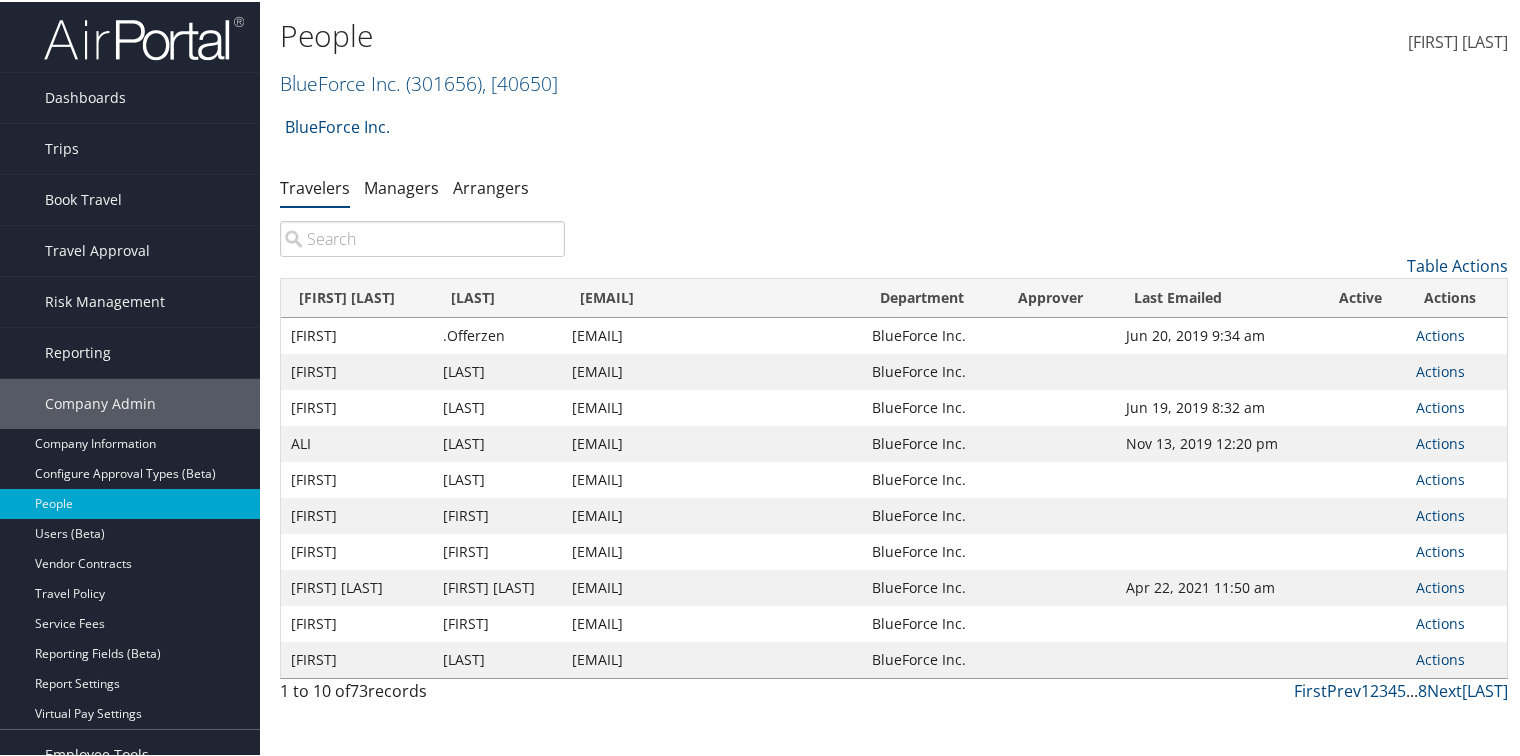 click at bounding box center [422, 237] 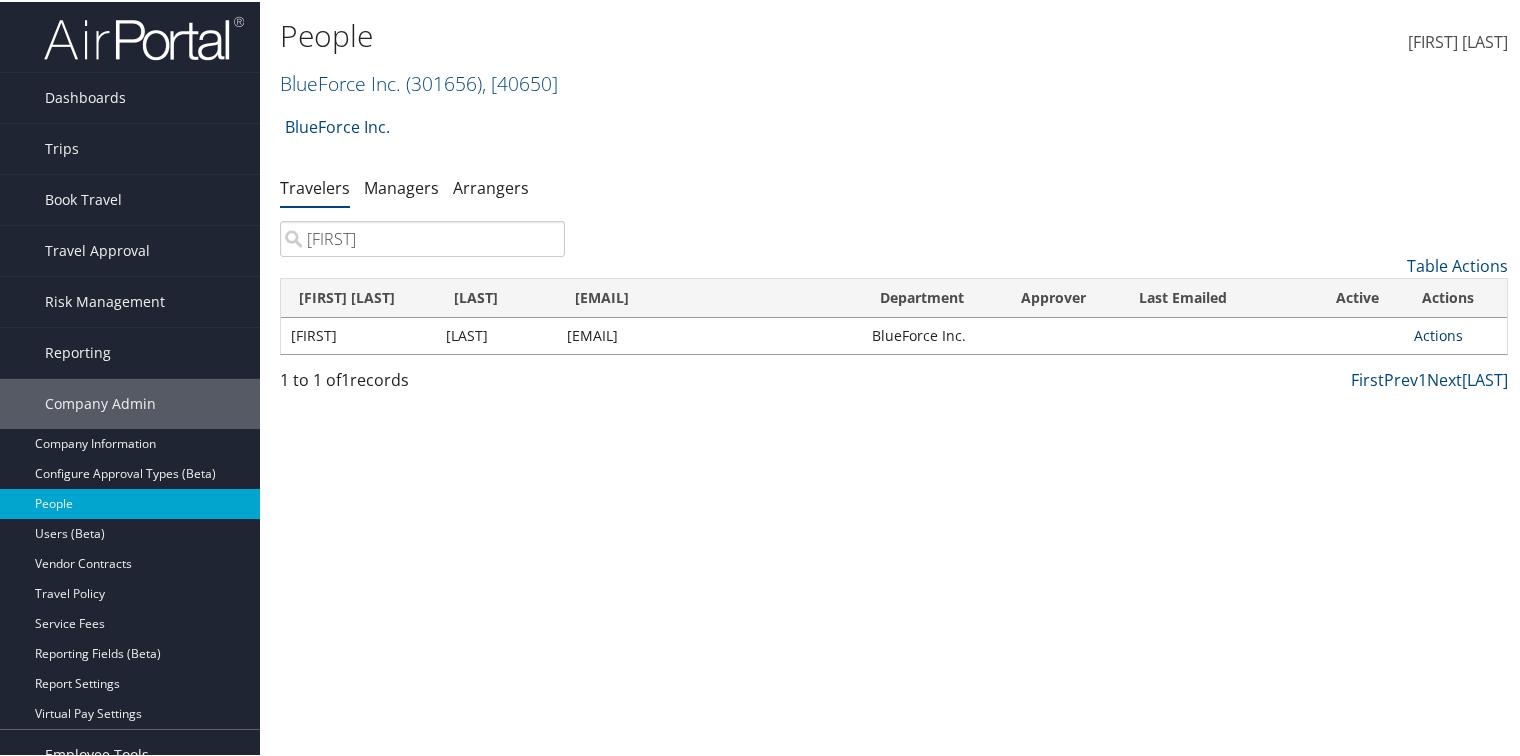 type on "doug" 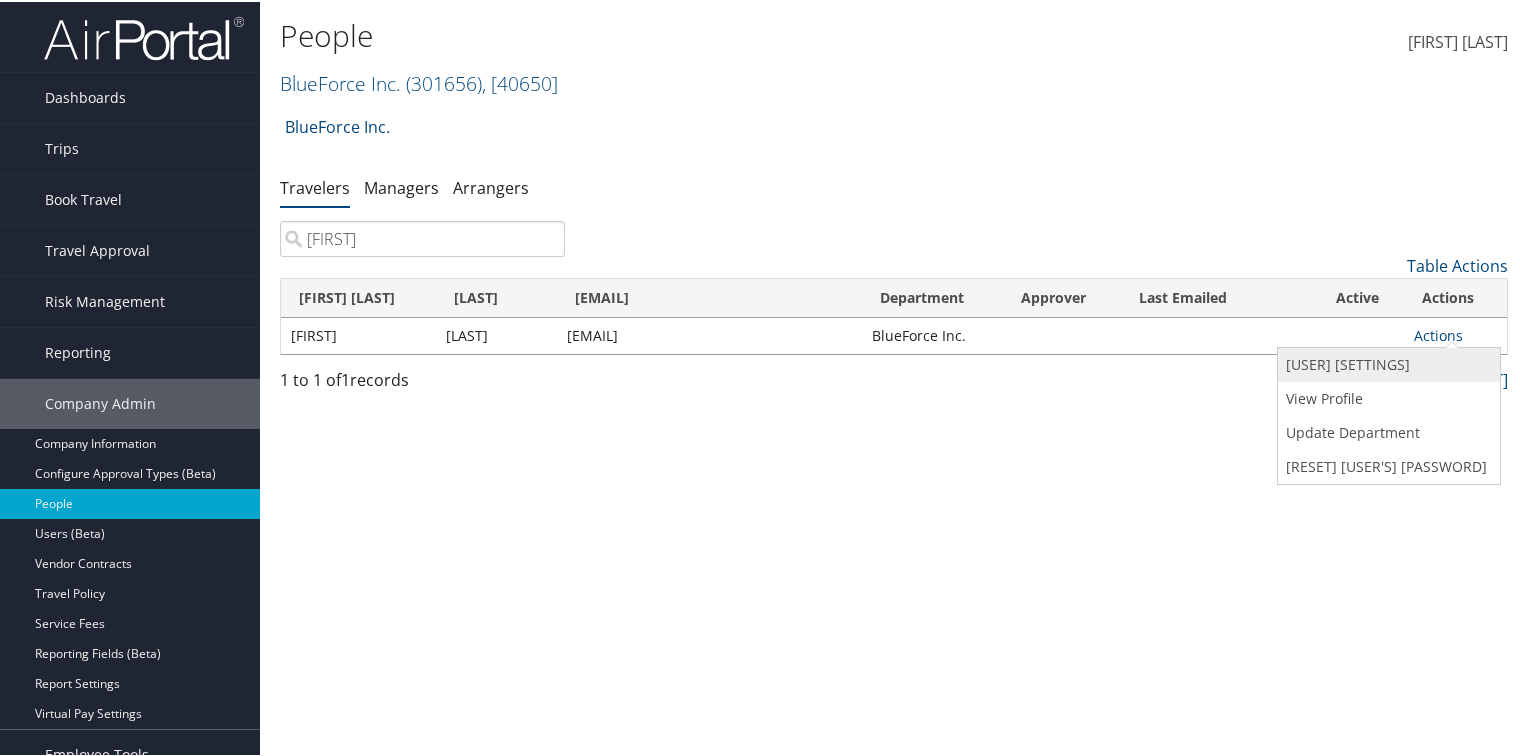 click on "User Settings" at bounding box center [1386, 363] 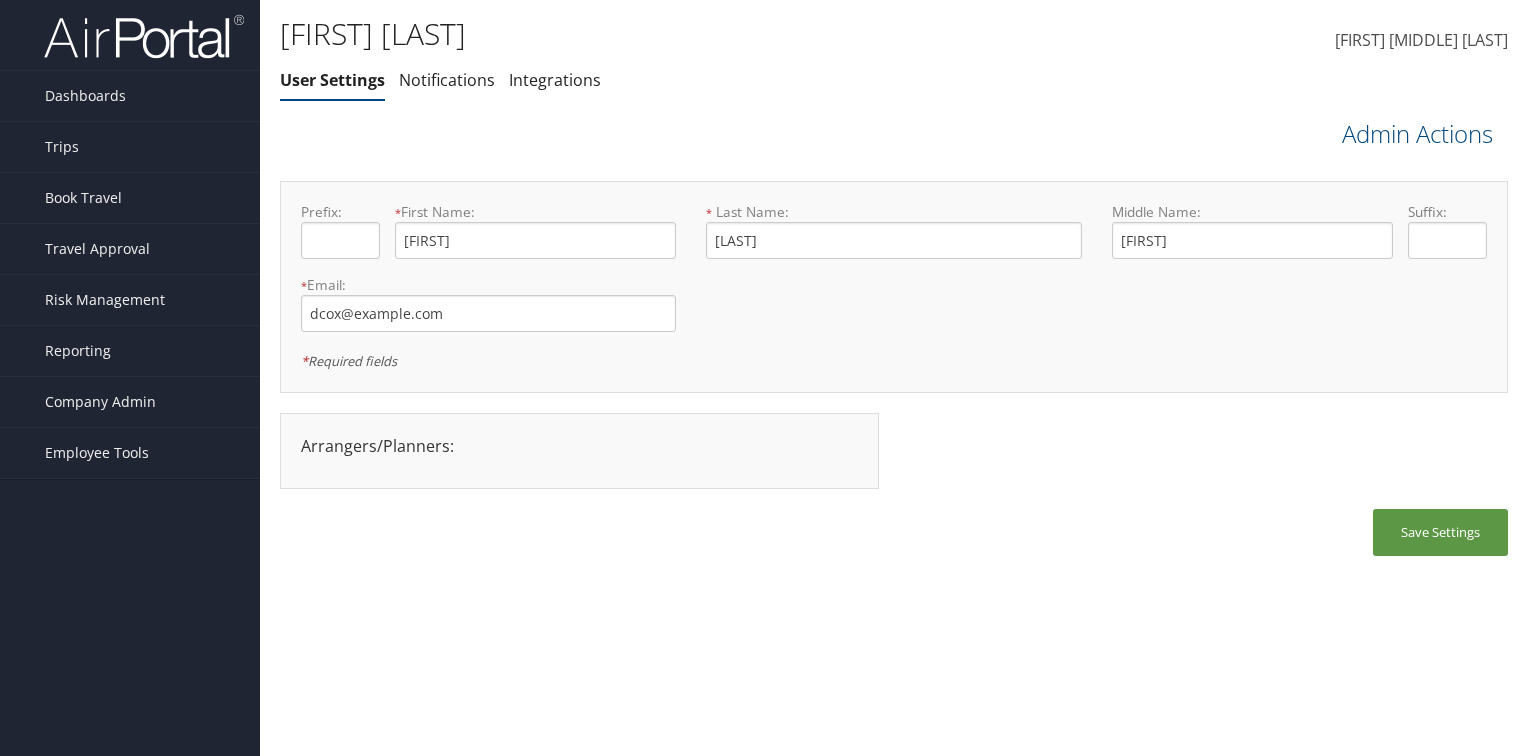 scroll, scrollTop: 0, scrollLeft: 0, axis: both 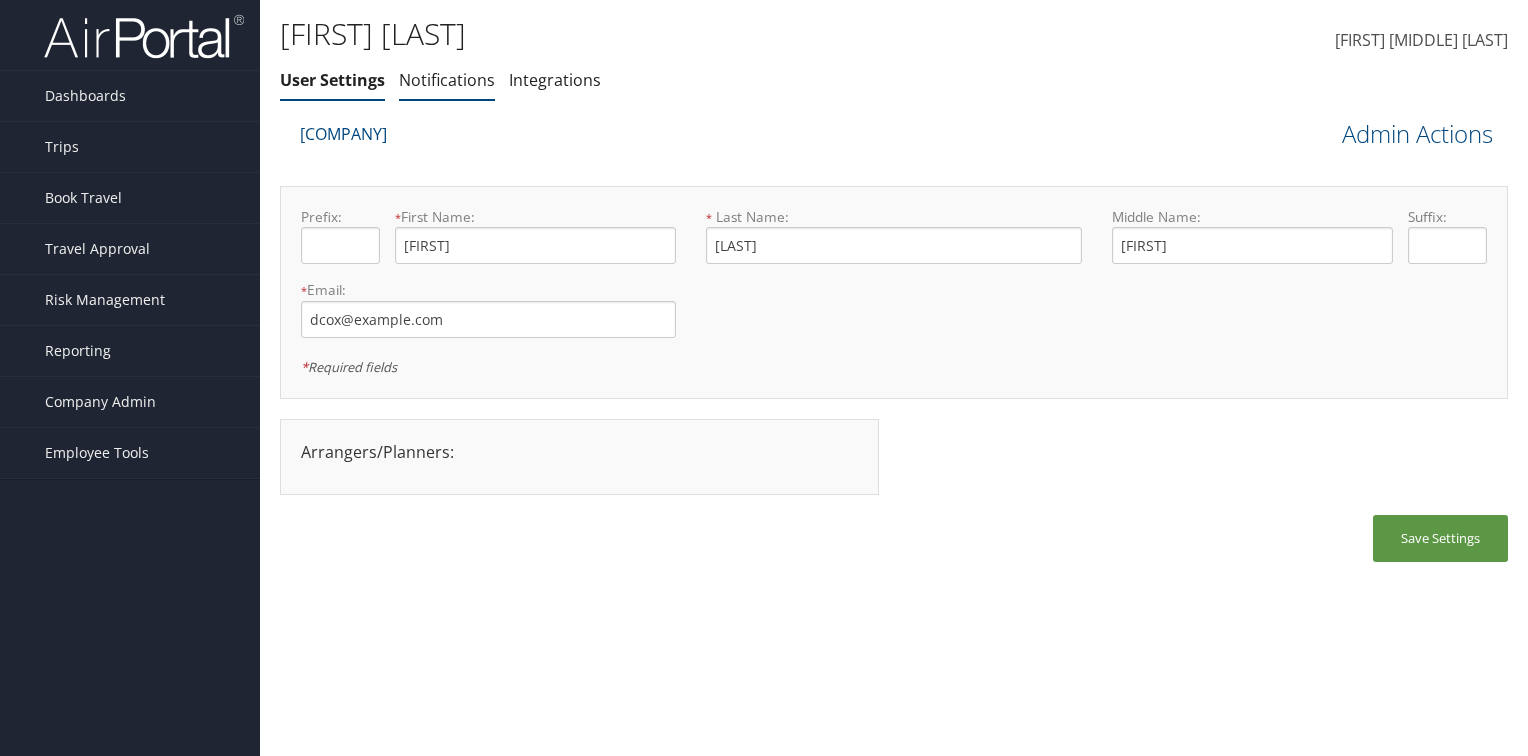 click on "Notifications" at bounding box center [447, 80] 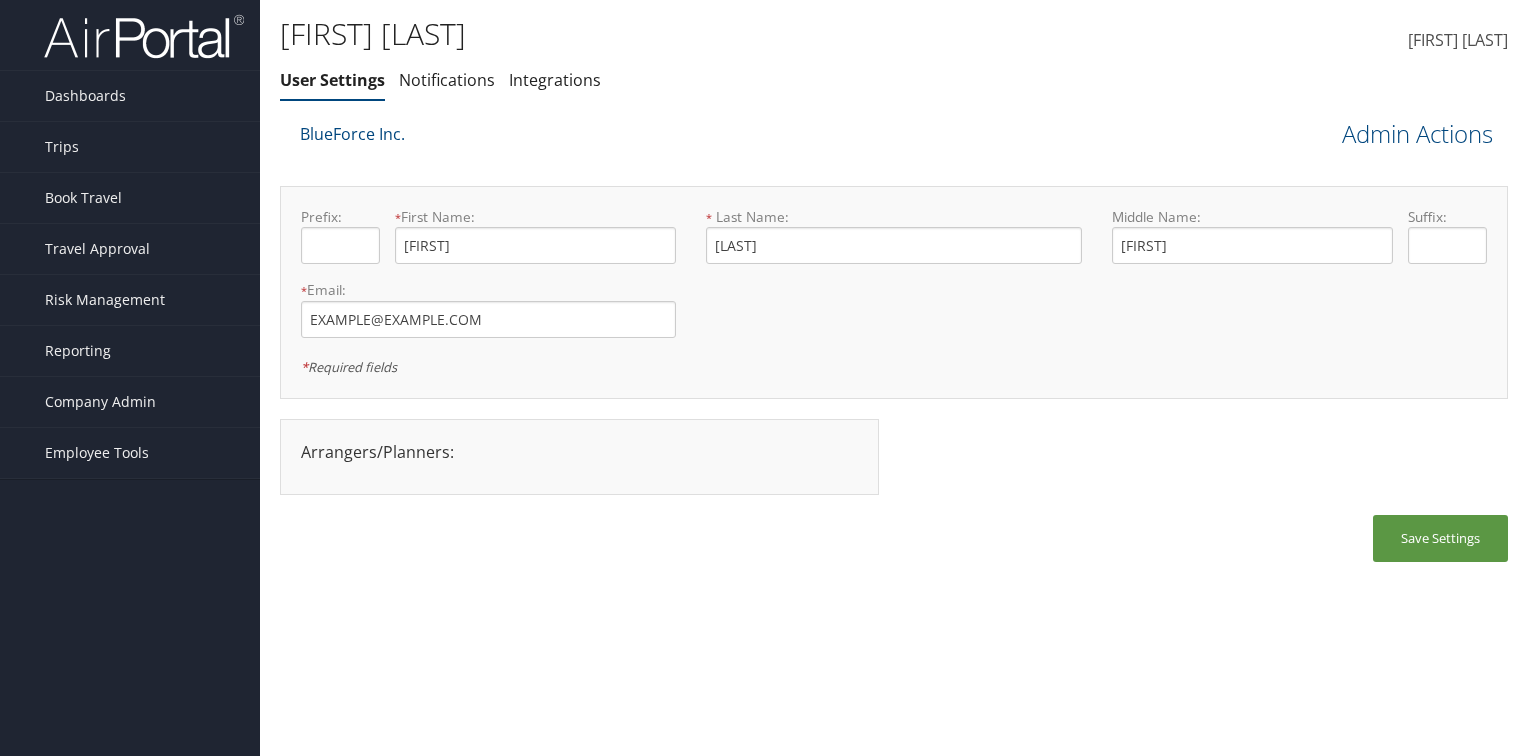 scroll, scrollTop: 0, scrollLeft: 0, axis: both 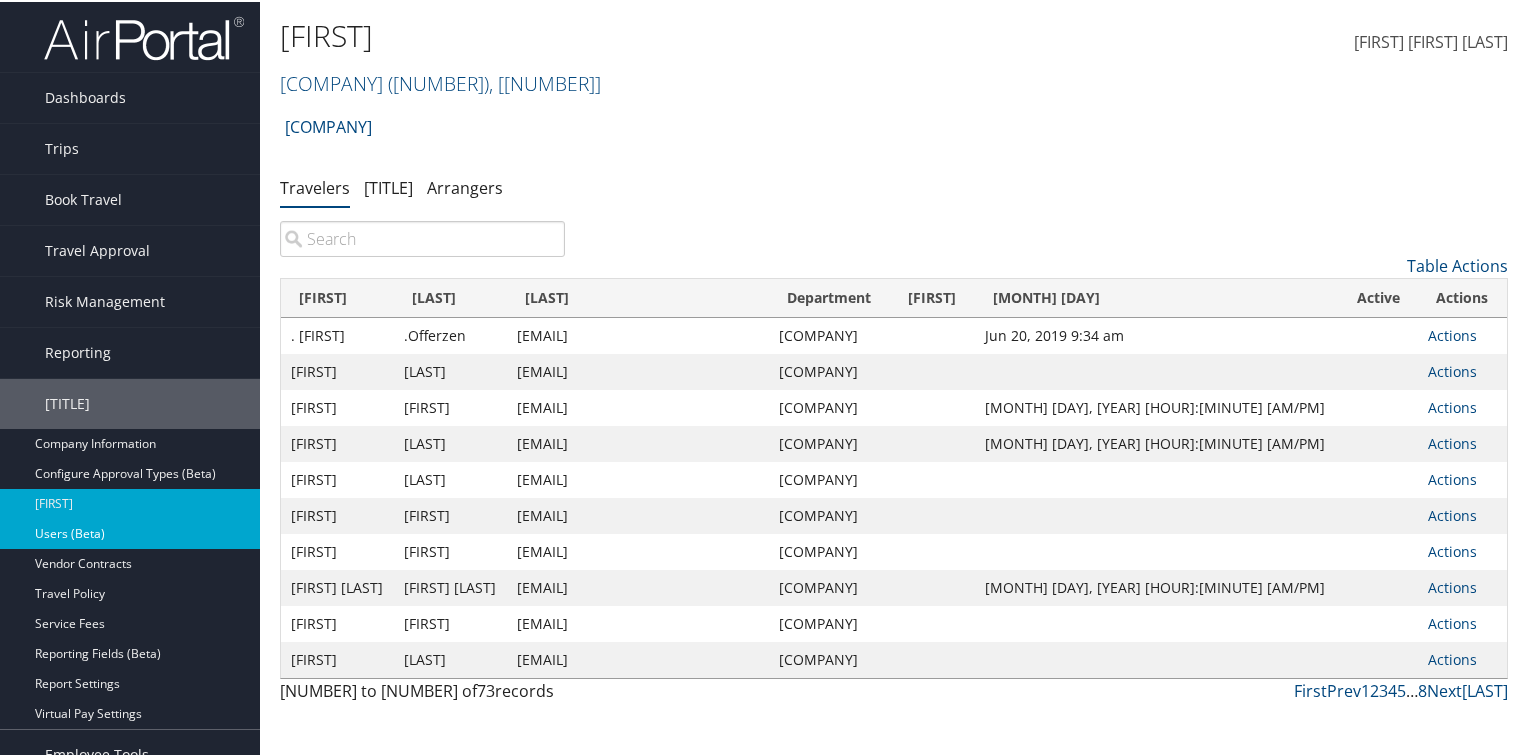 click on "Users (Beta)" at bounding box center (130, 532) 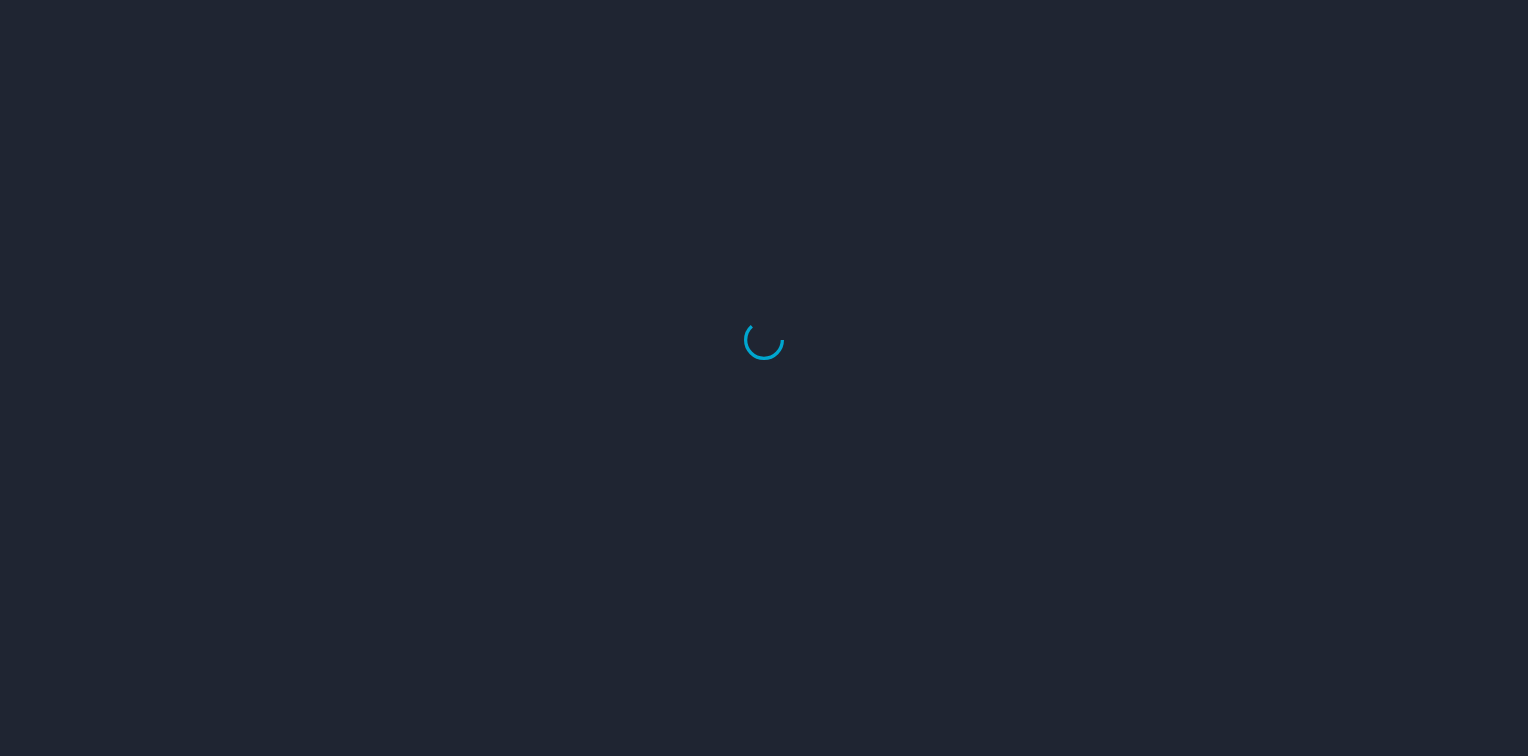 scroll, scrollTop: 0, scrollLeft: 0, axis: both 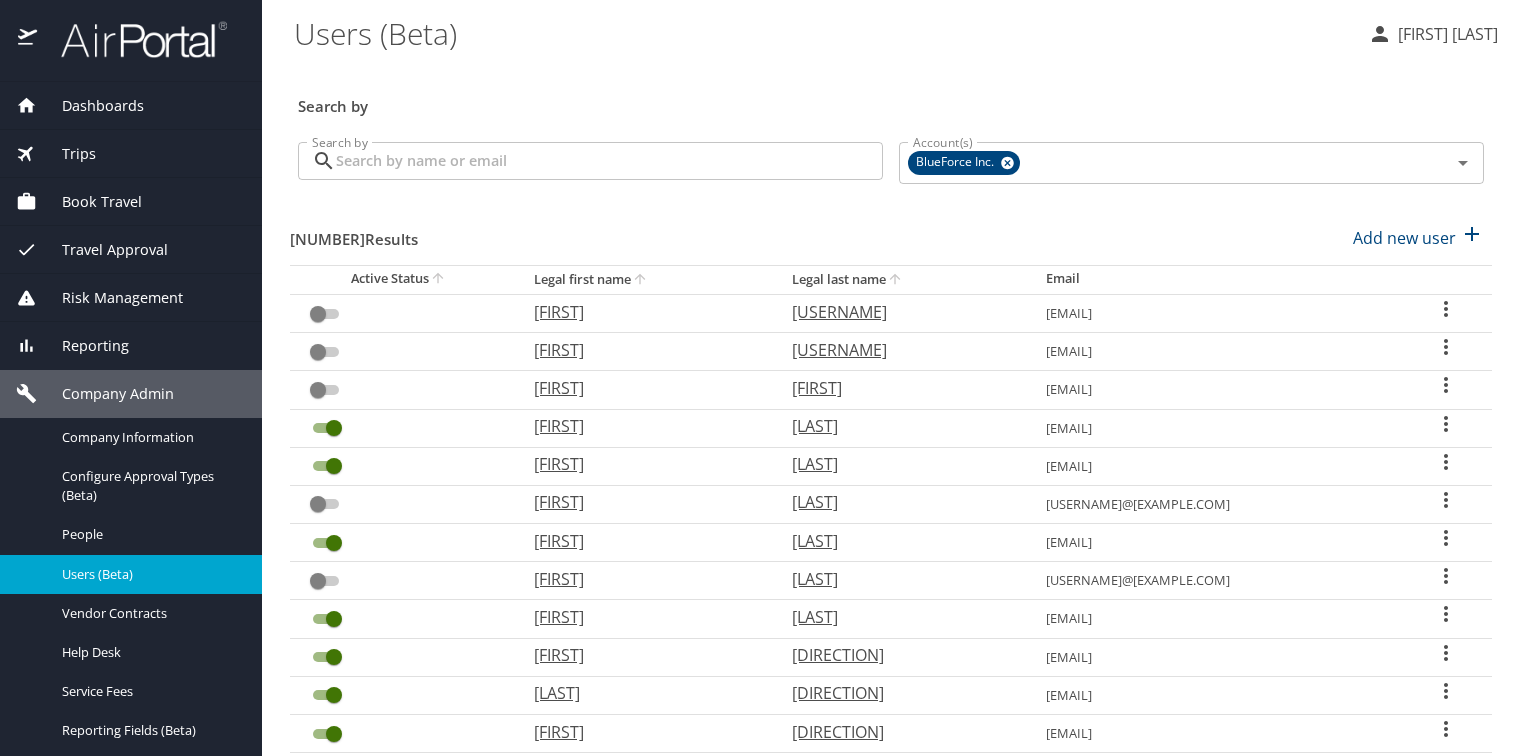 click on "Search by" at bounding box center [609, 161] 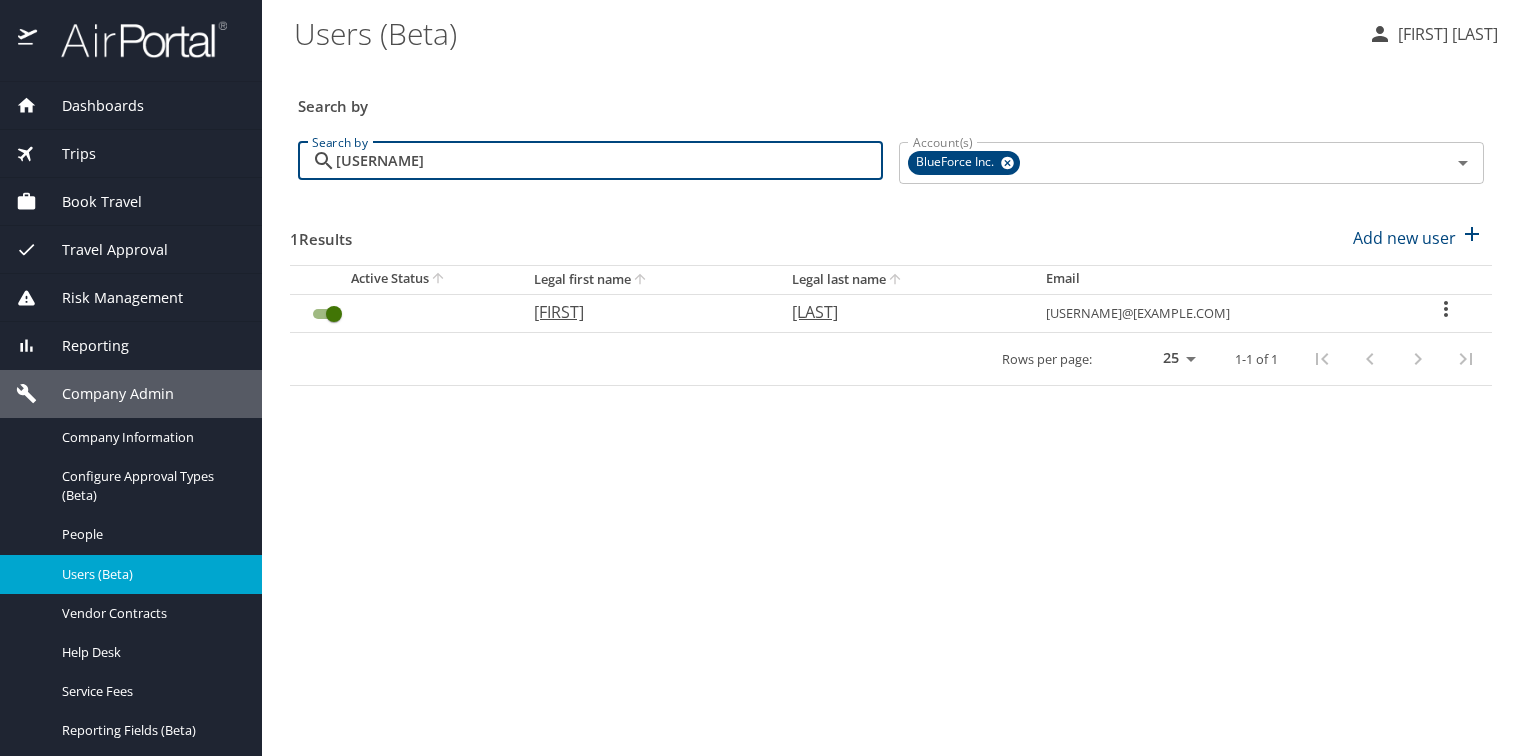 type on "doug" 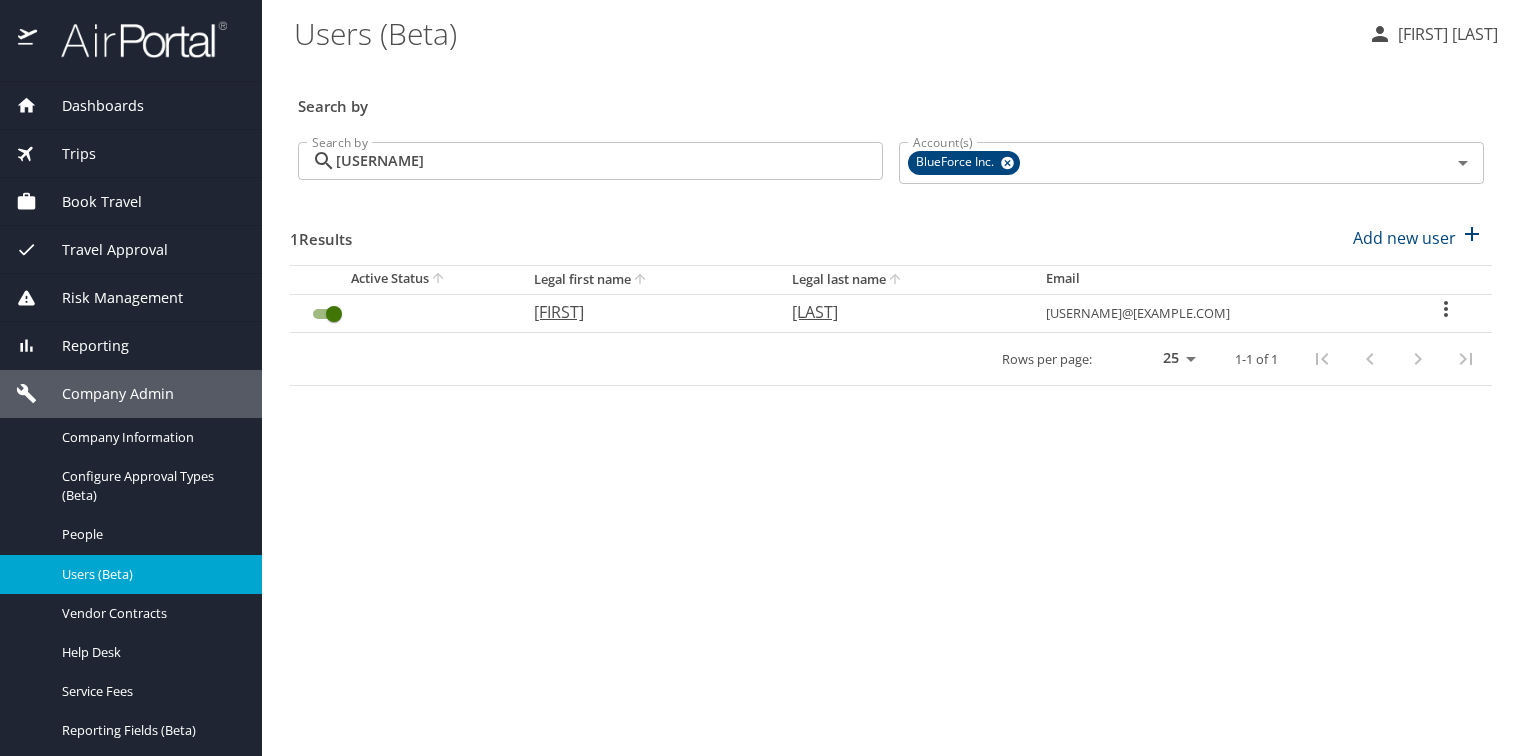 click on "Douglas" at bounding box center [643, 312] 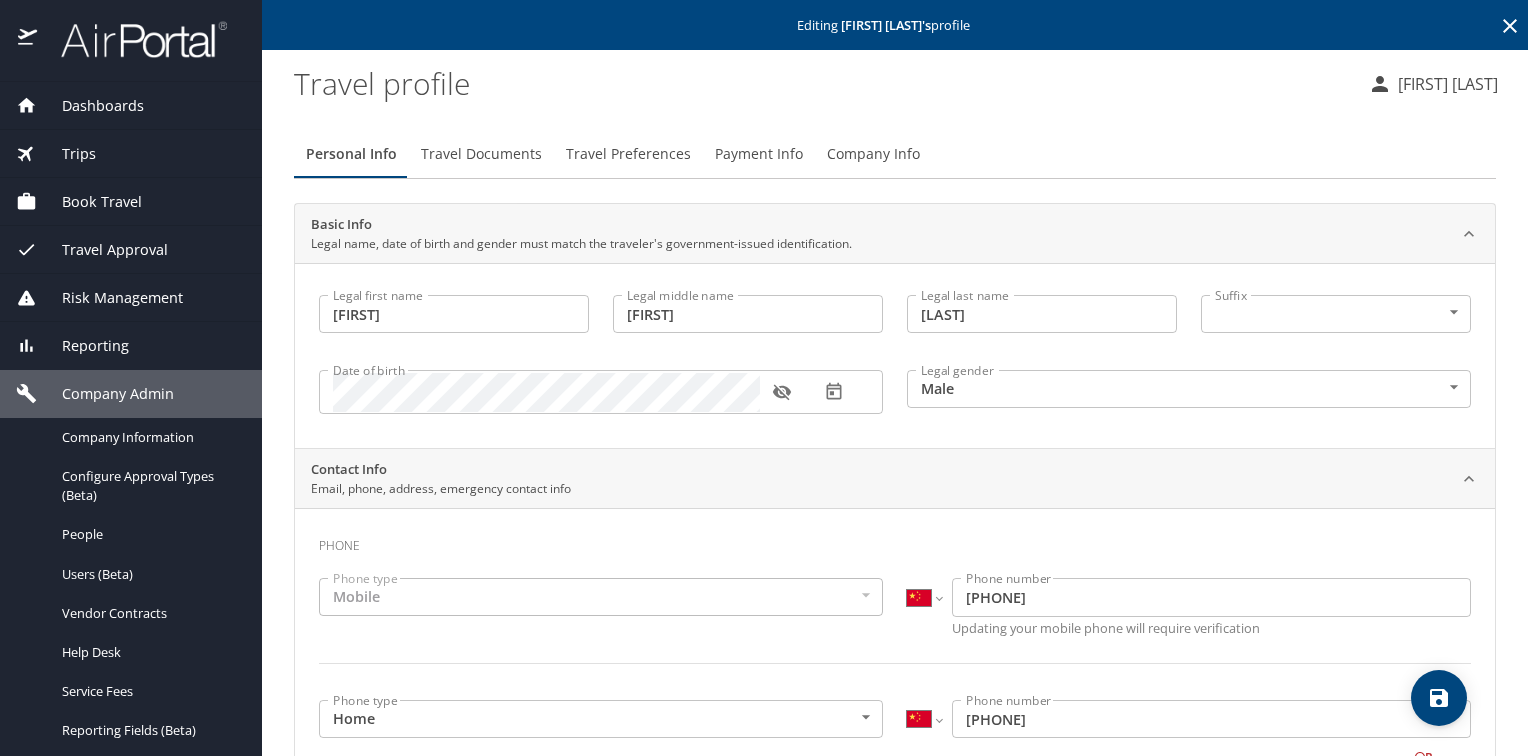 click on "Company Info" at bounding box center (873, 154) 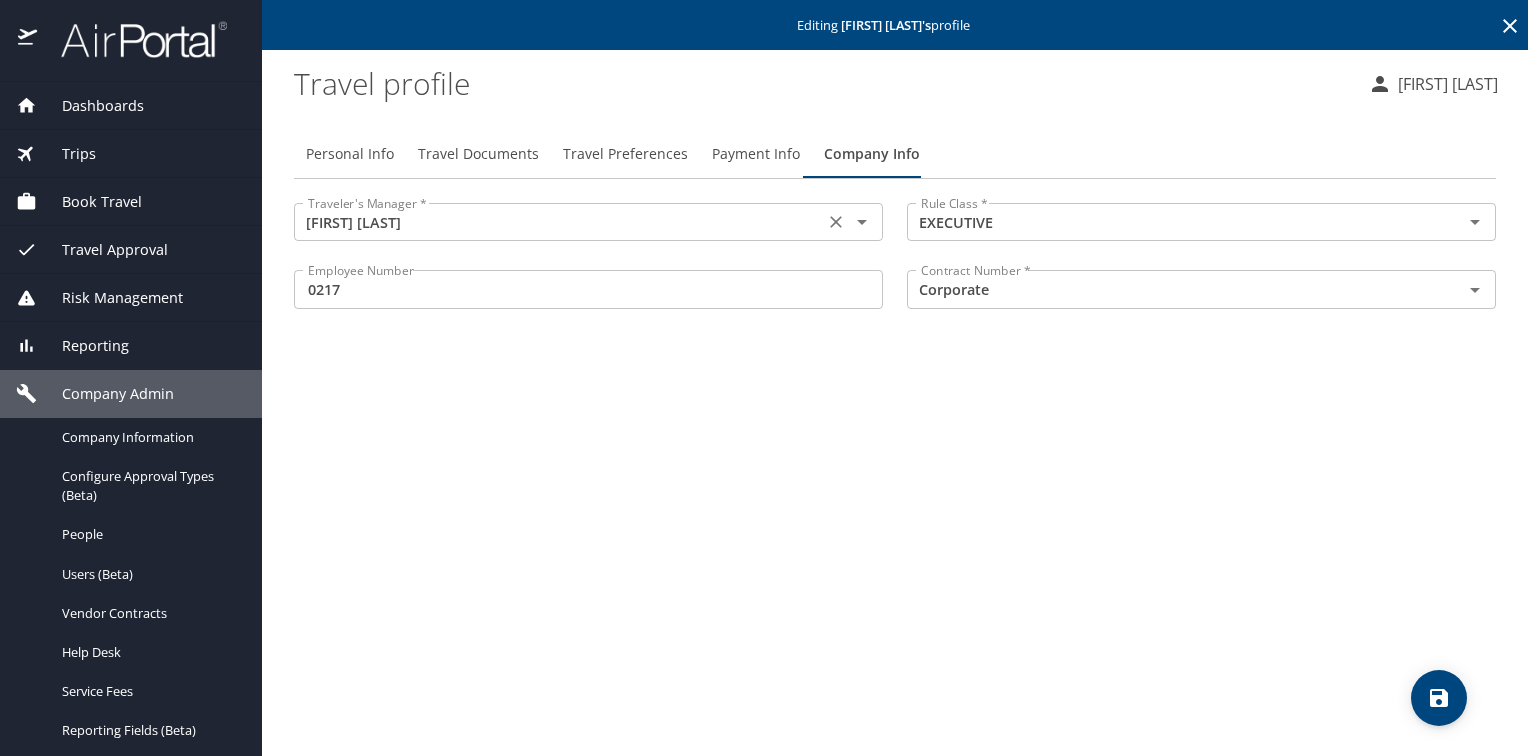 click at bounding box center (862, 222) 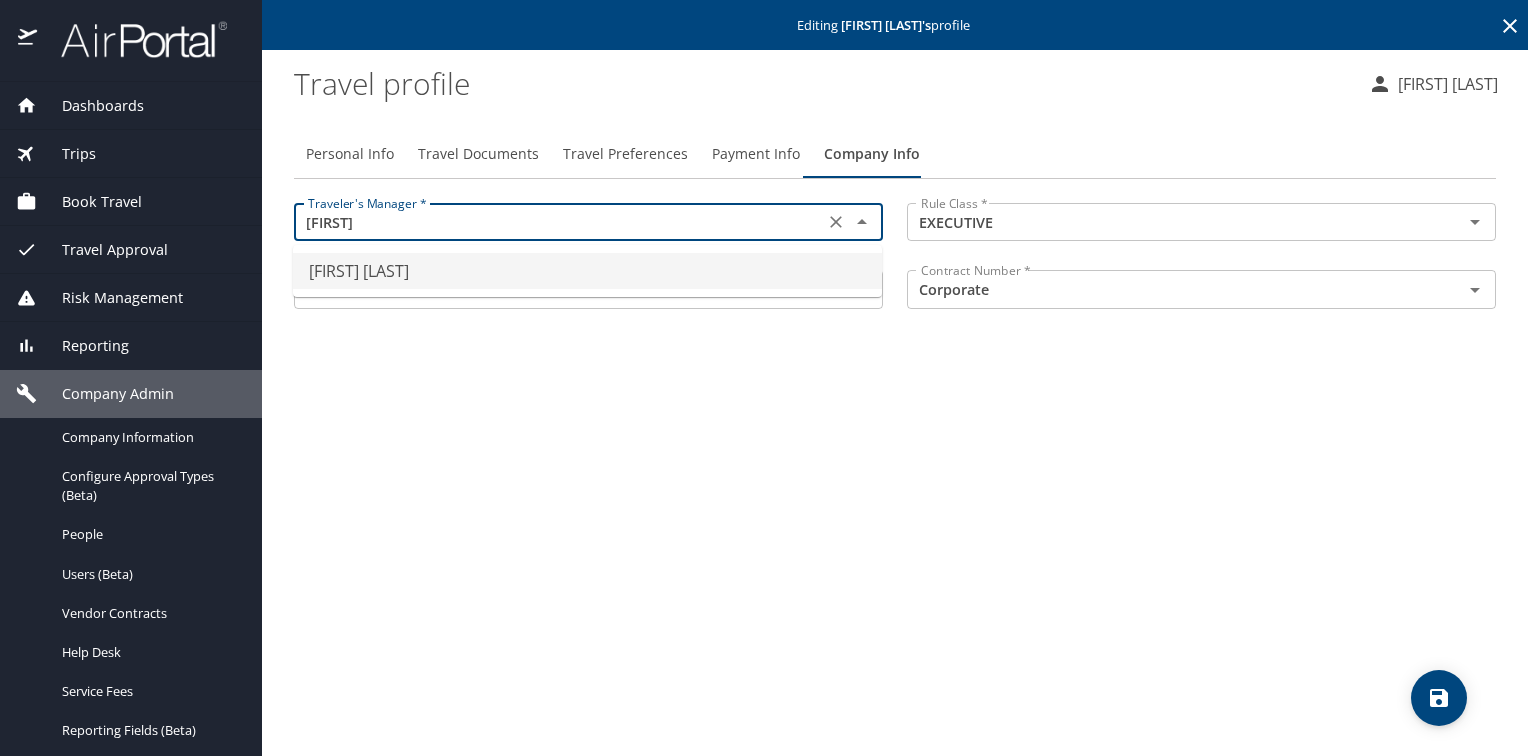 click on "Julius Mincke" at bounding box center (587, 271) 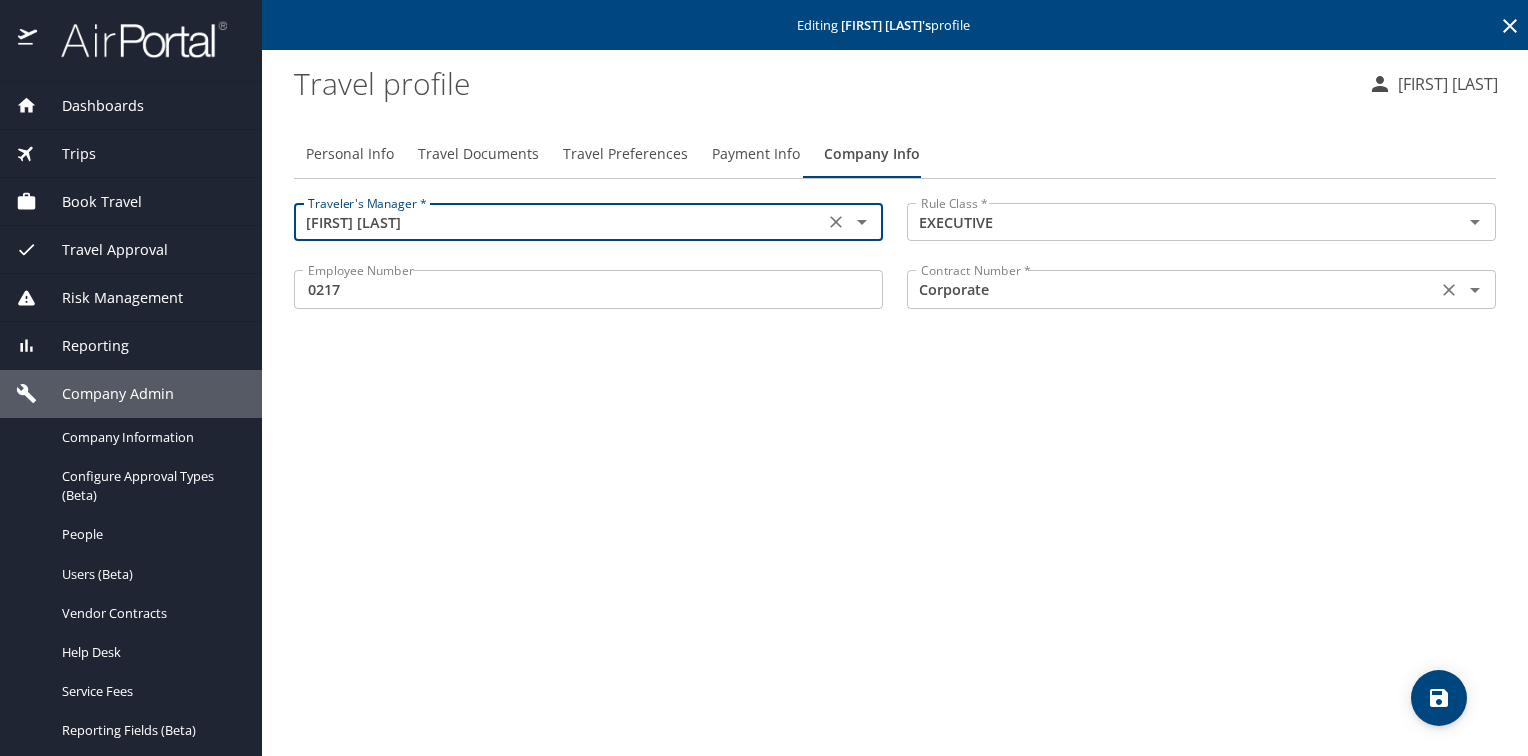 type on "Julius Mincke" 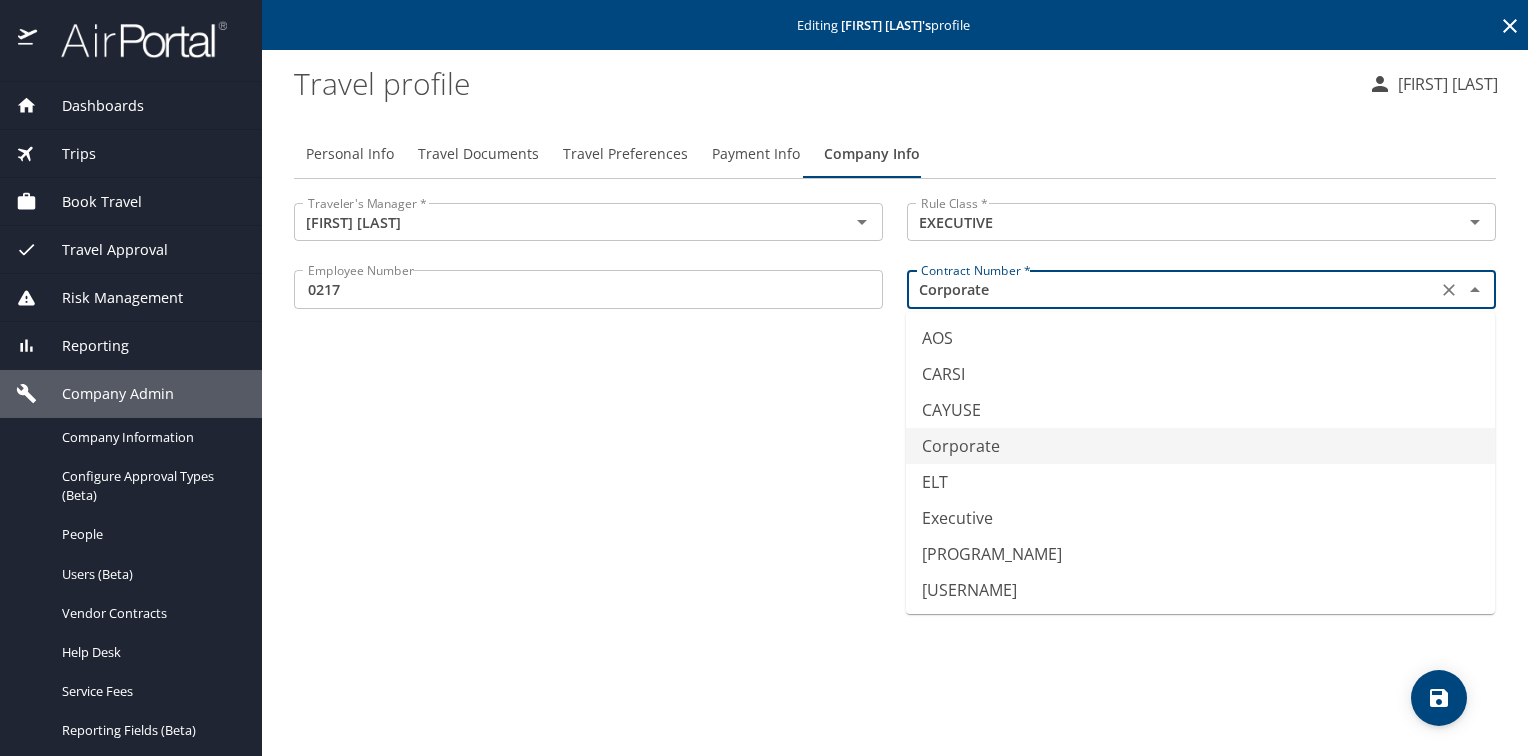 click on "Corporate" at bounding box center (1172, 289) 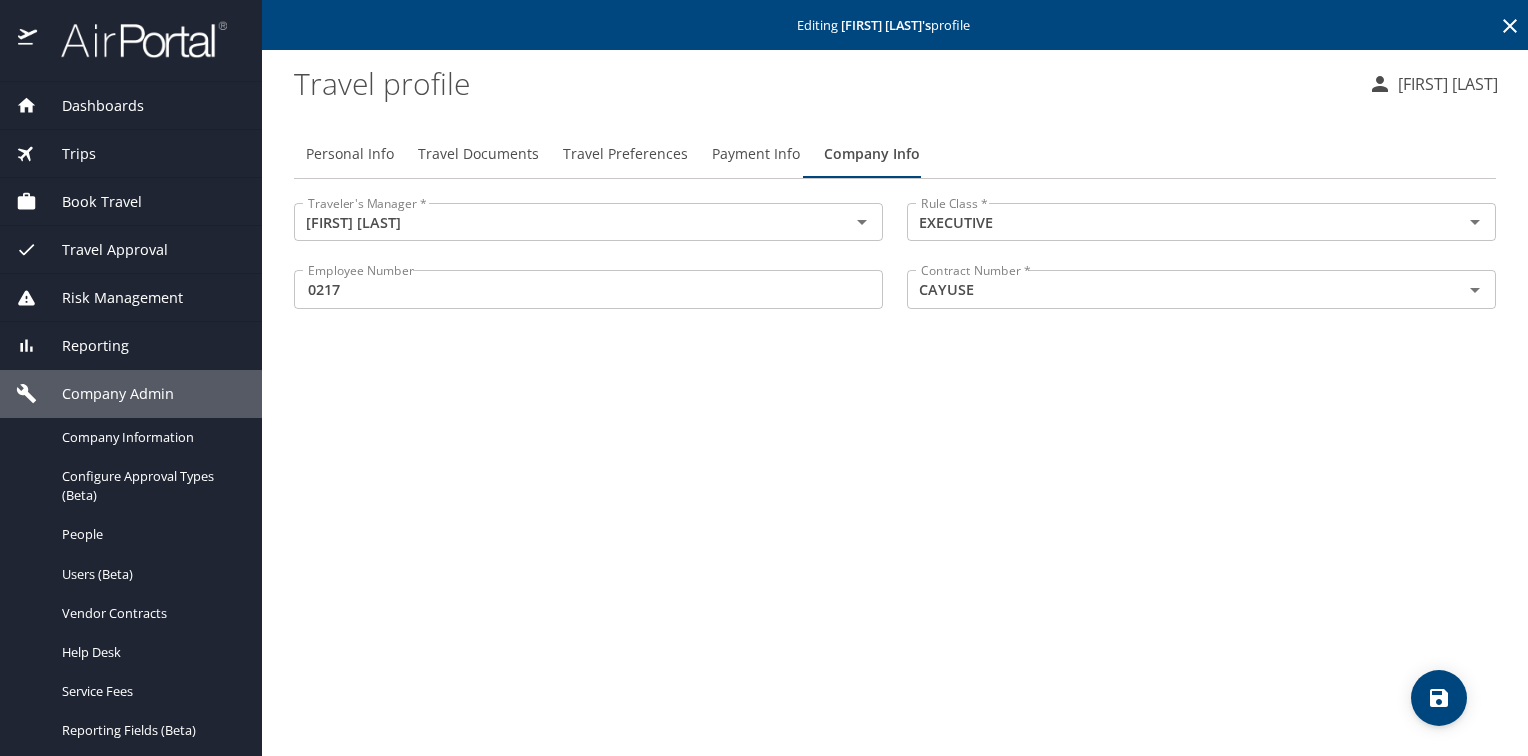 click on "Personal Info Travel Documents Travel Preferences Payment Info Company Info Traveler's Manager   * Julius Mincke Traveler's Manager   * Rule Class   * EXECUTIVE Rule Class   *   Employee Number   0217 Employee Number   Contract Number   * CAYUSE Contract Number   *" at bounding box center [895, 435] 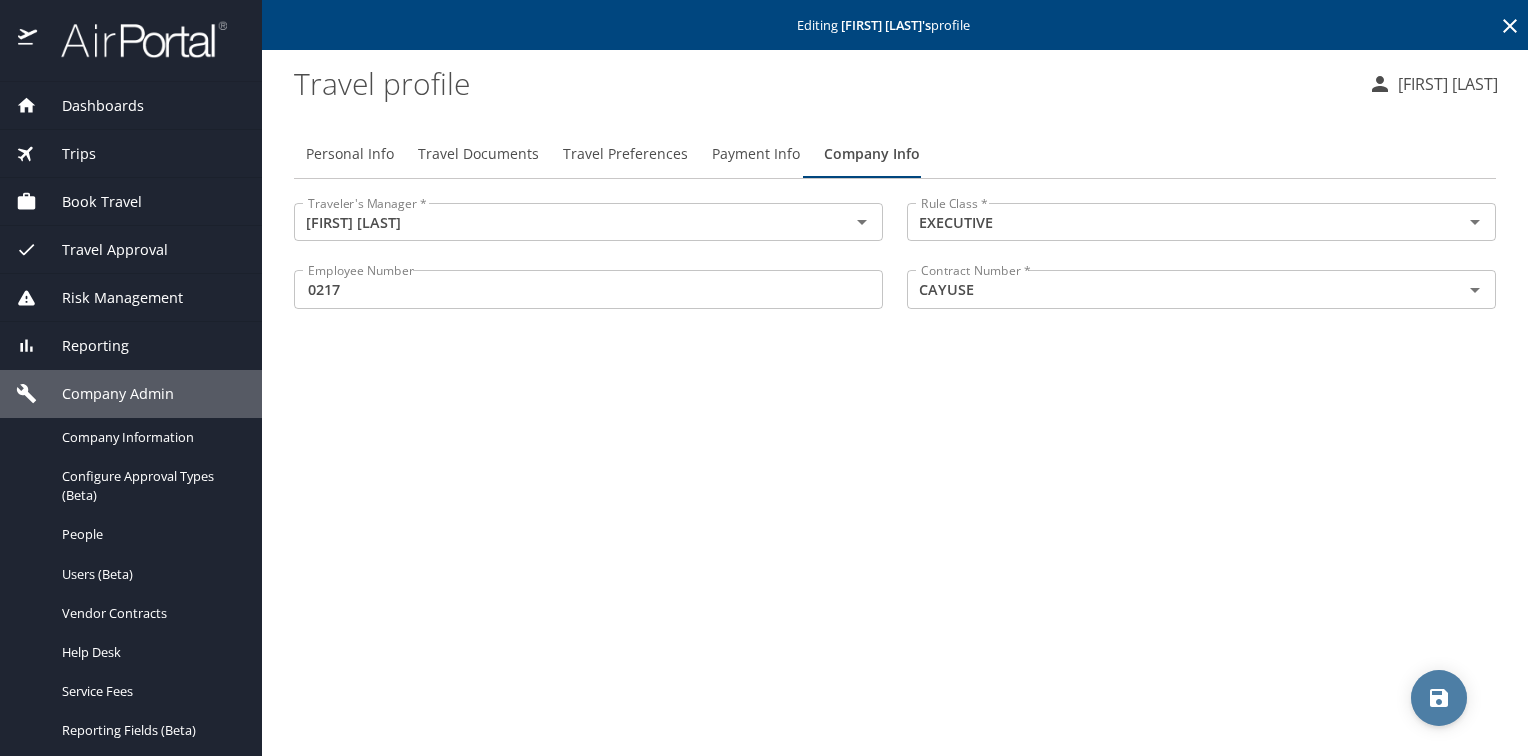 click at bounding box center [1439, 698] 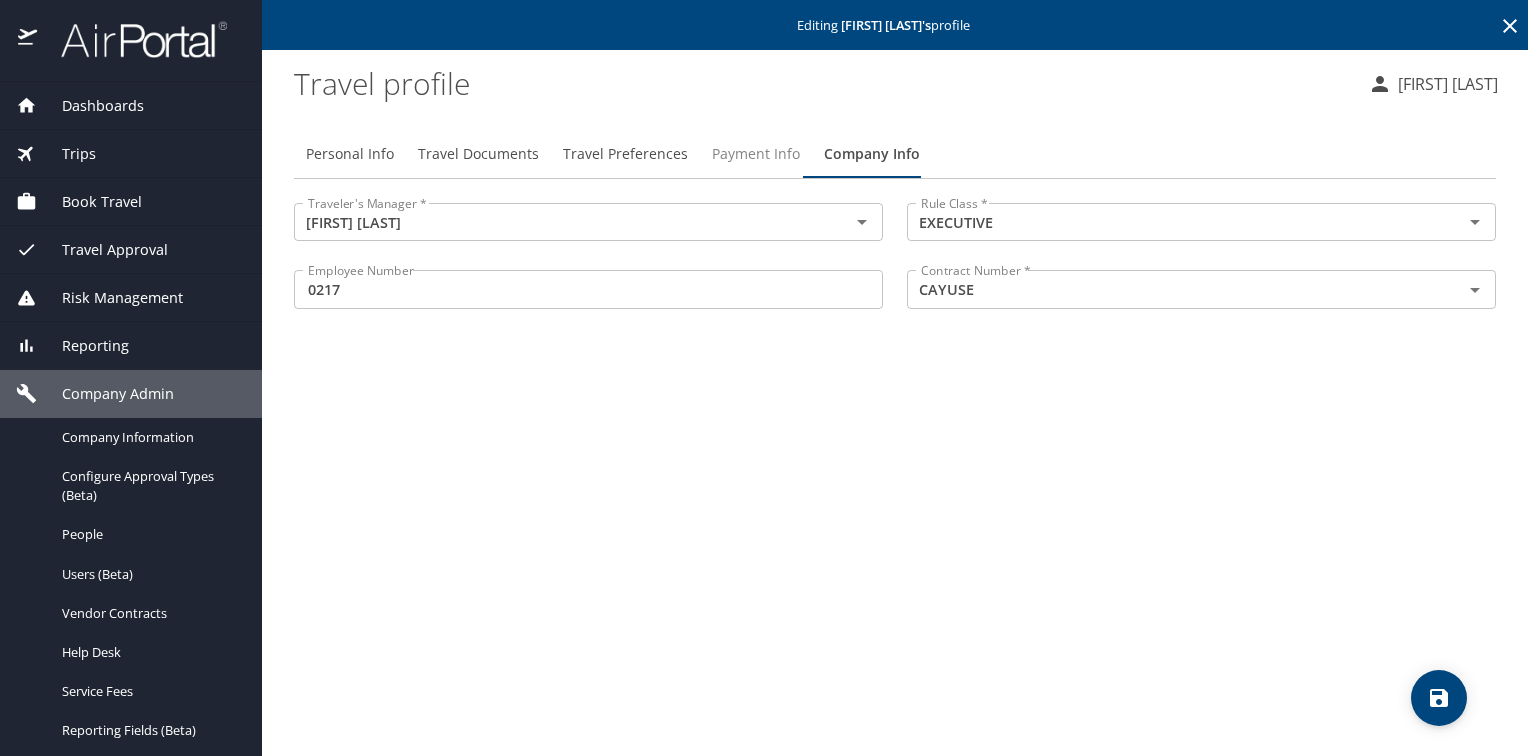 click on "Payment Info" at bounding box center [756, 154] 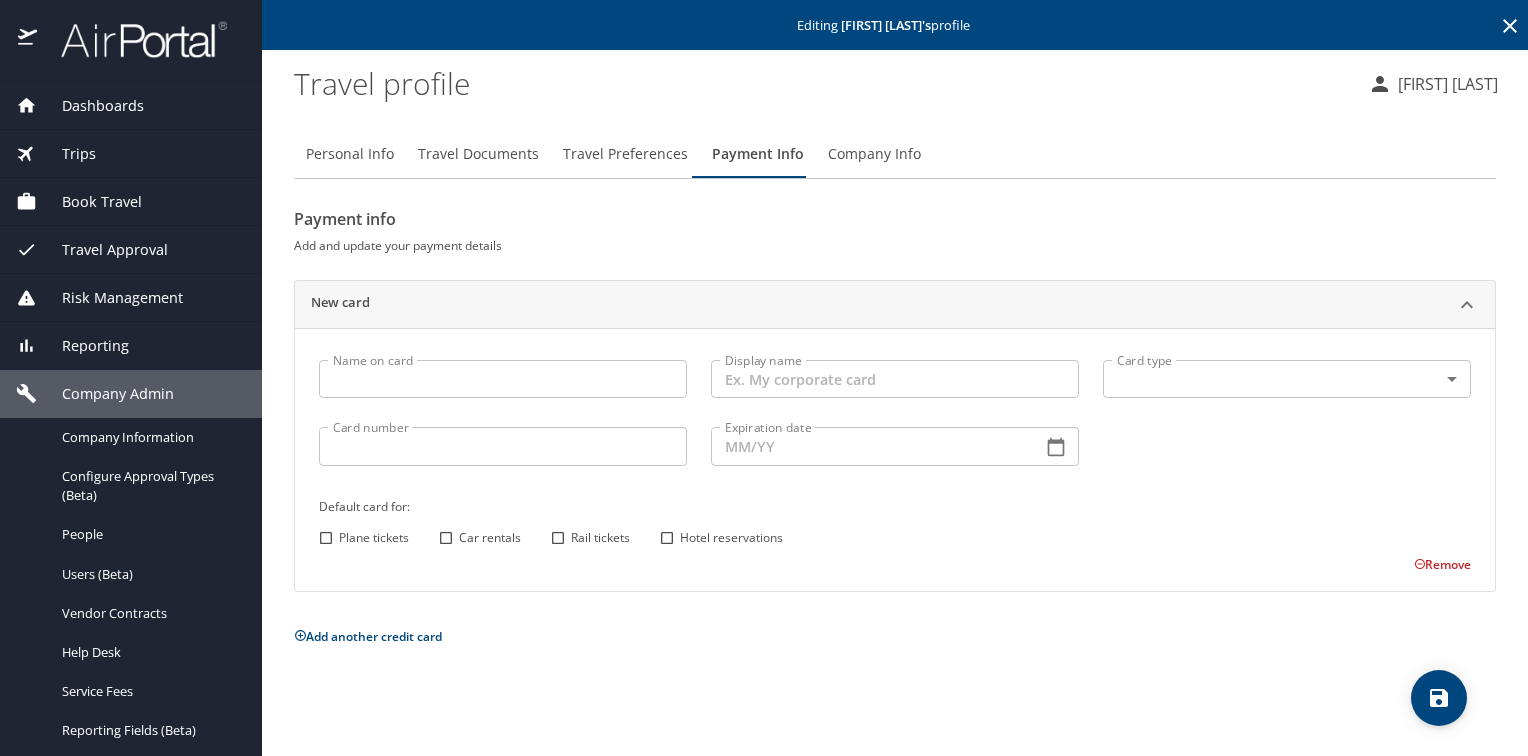click on "Dashboards" at bounding box center (90, 106) 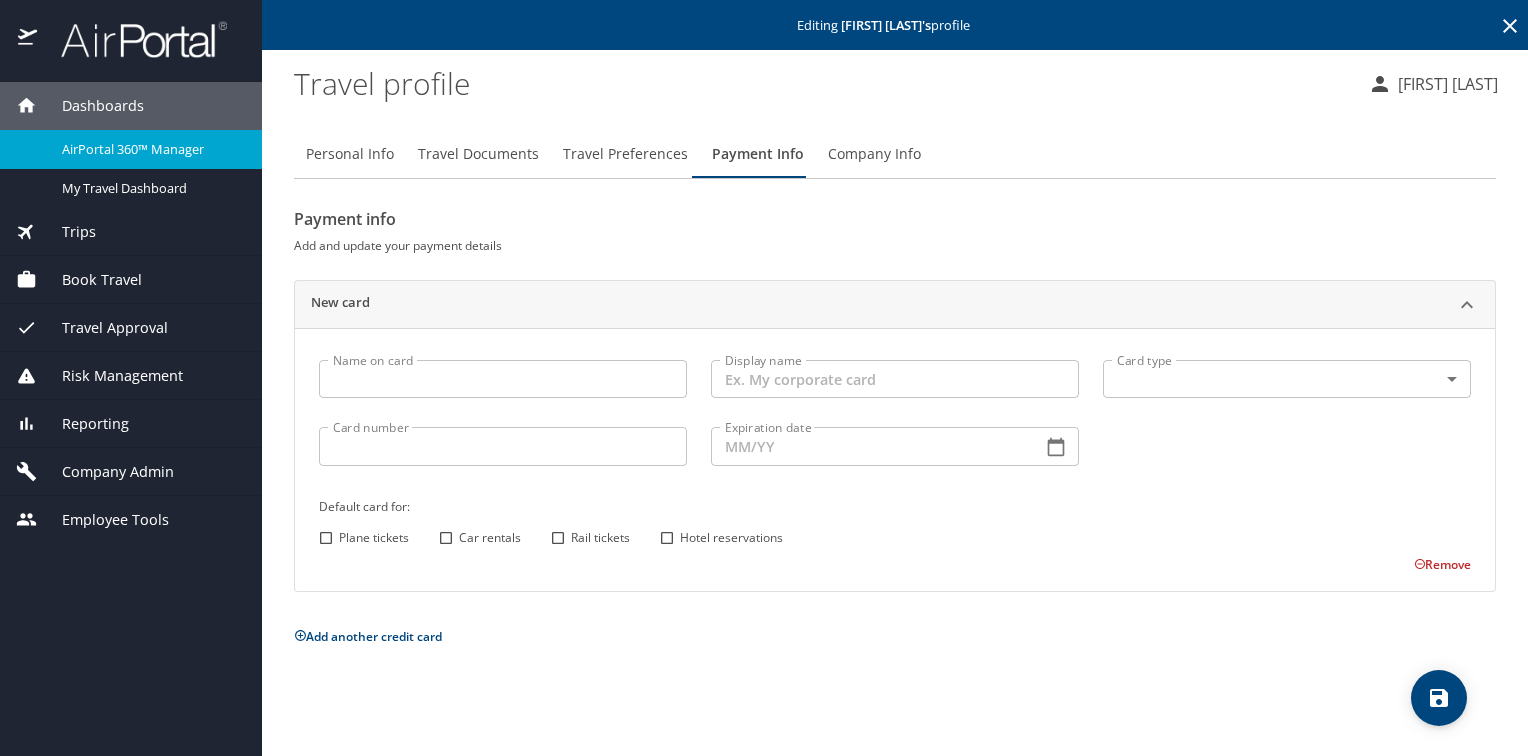 click on "Book Travel" at bounding box center [89, 280] 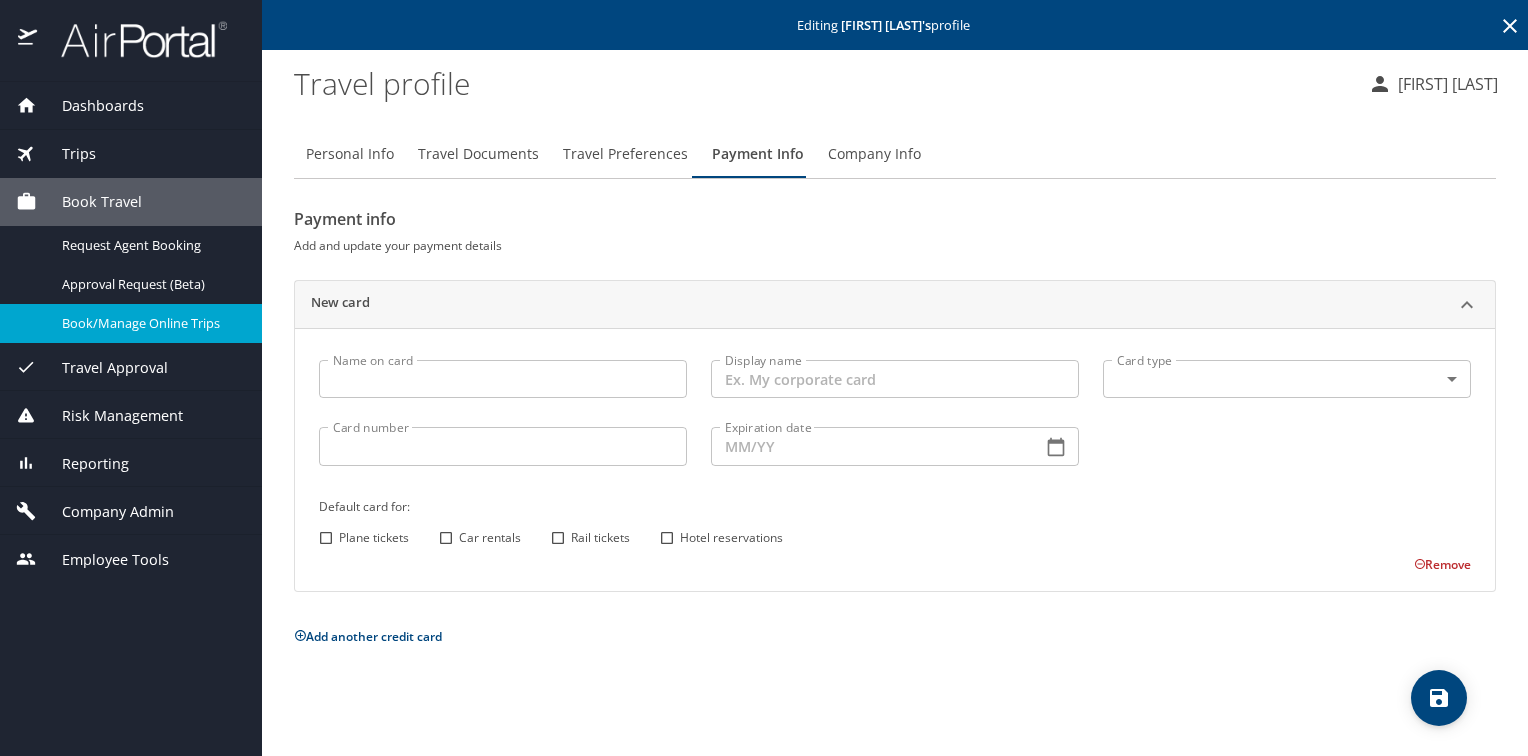 click on "Book/Manage Online Trips" at bounding box center (150, 323) 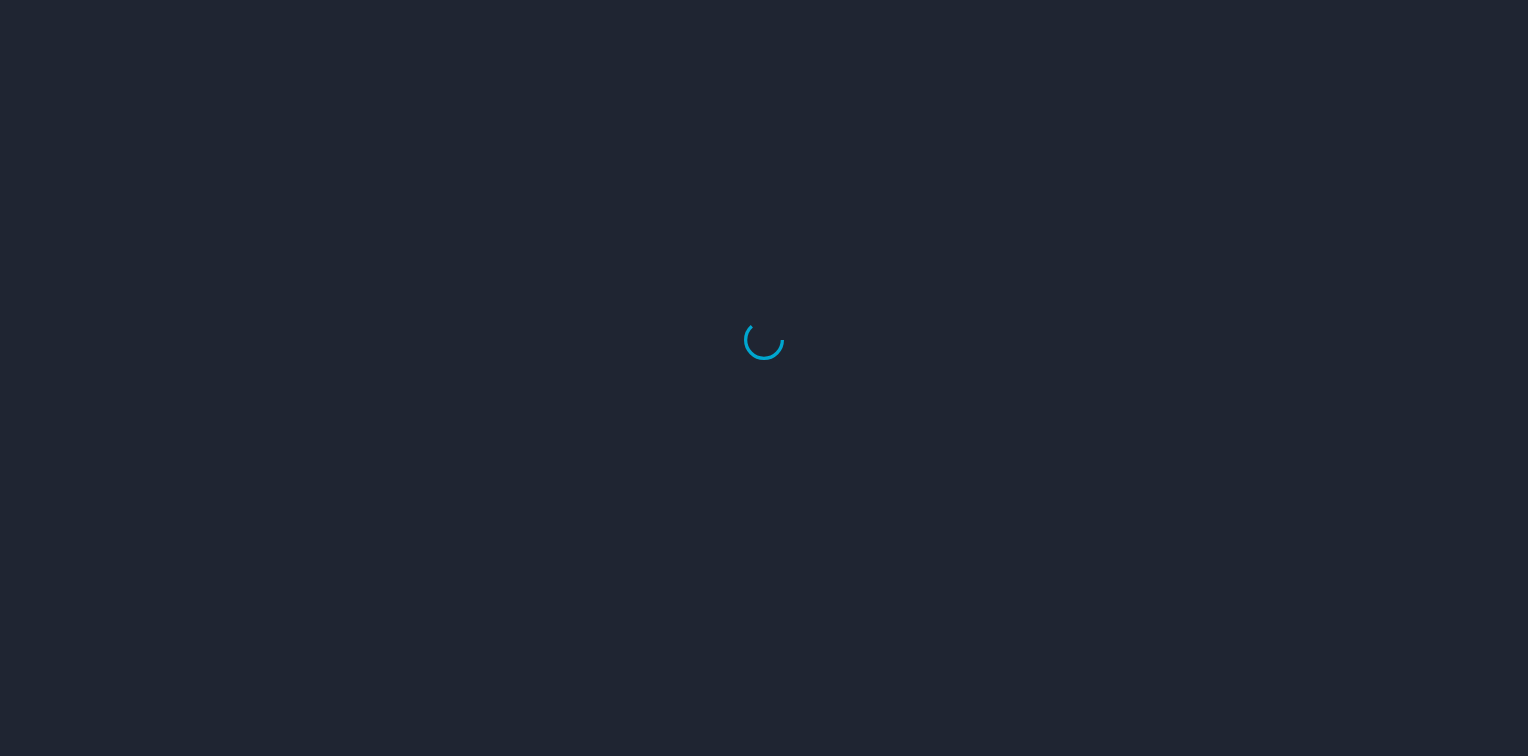 scroll, scrollTop: 0, scrollLeft: 0, axis: both 